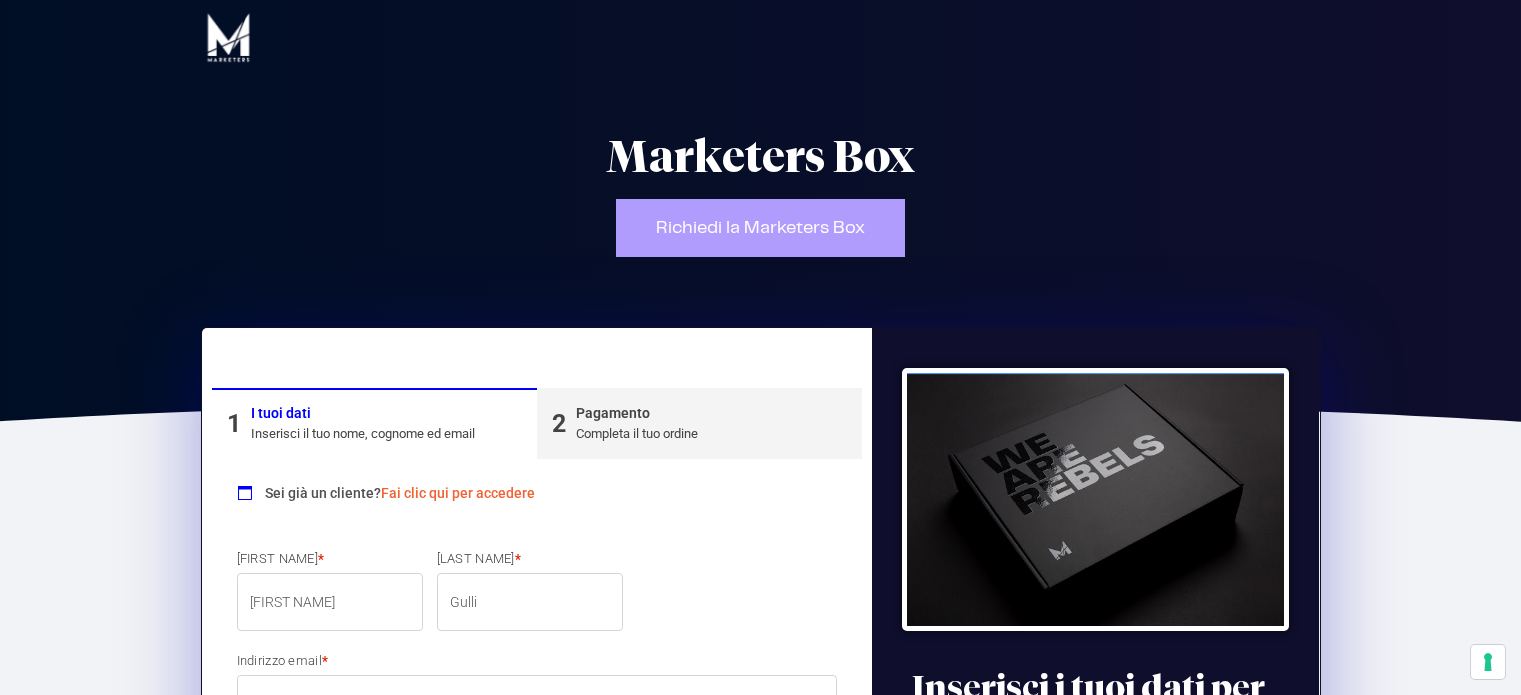 select on "[POSTAL CODE]" 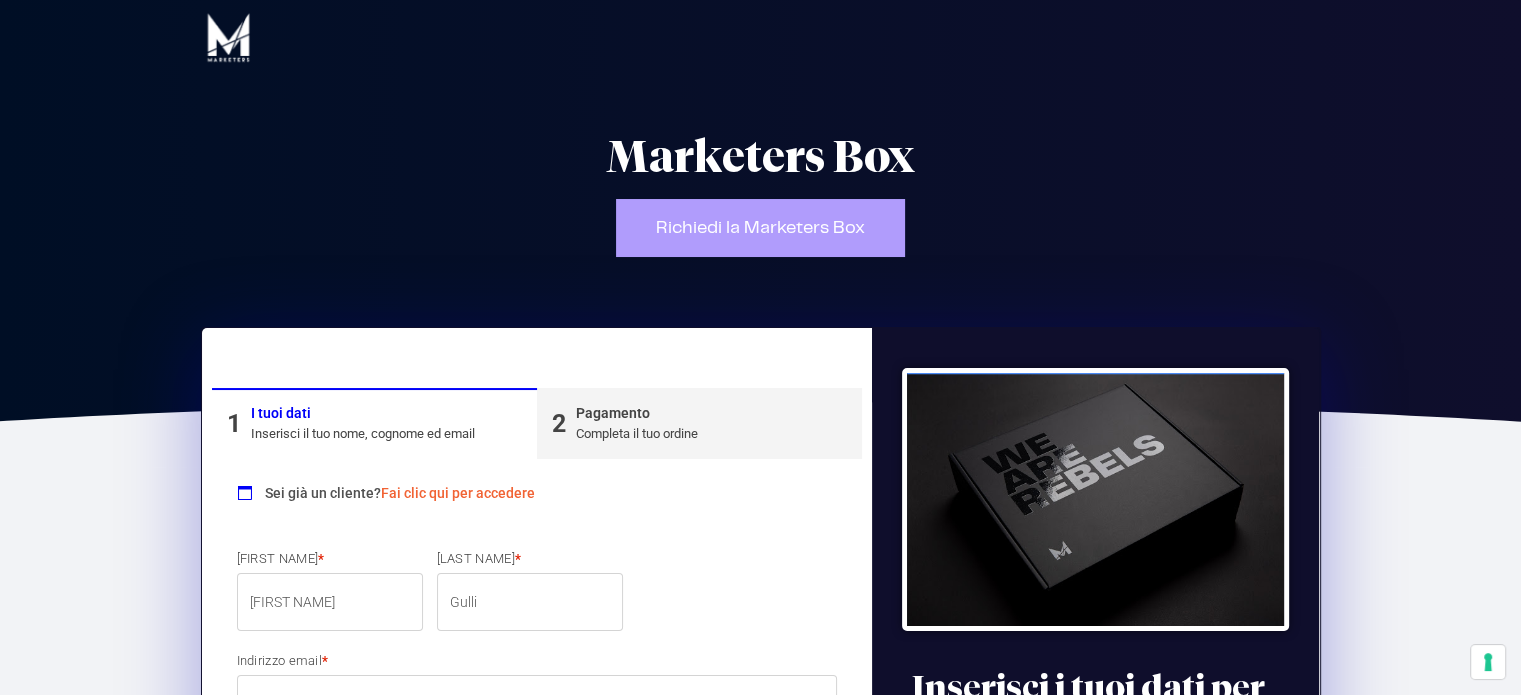 scroll, scrollTop: 0, scrollLeft: 0, axis: both 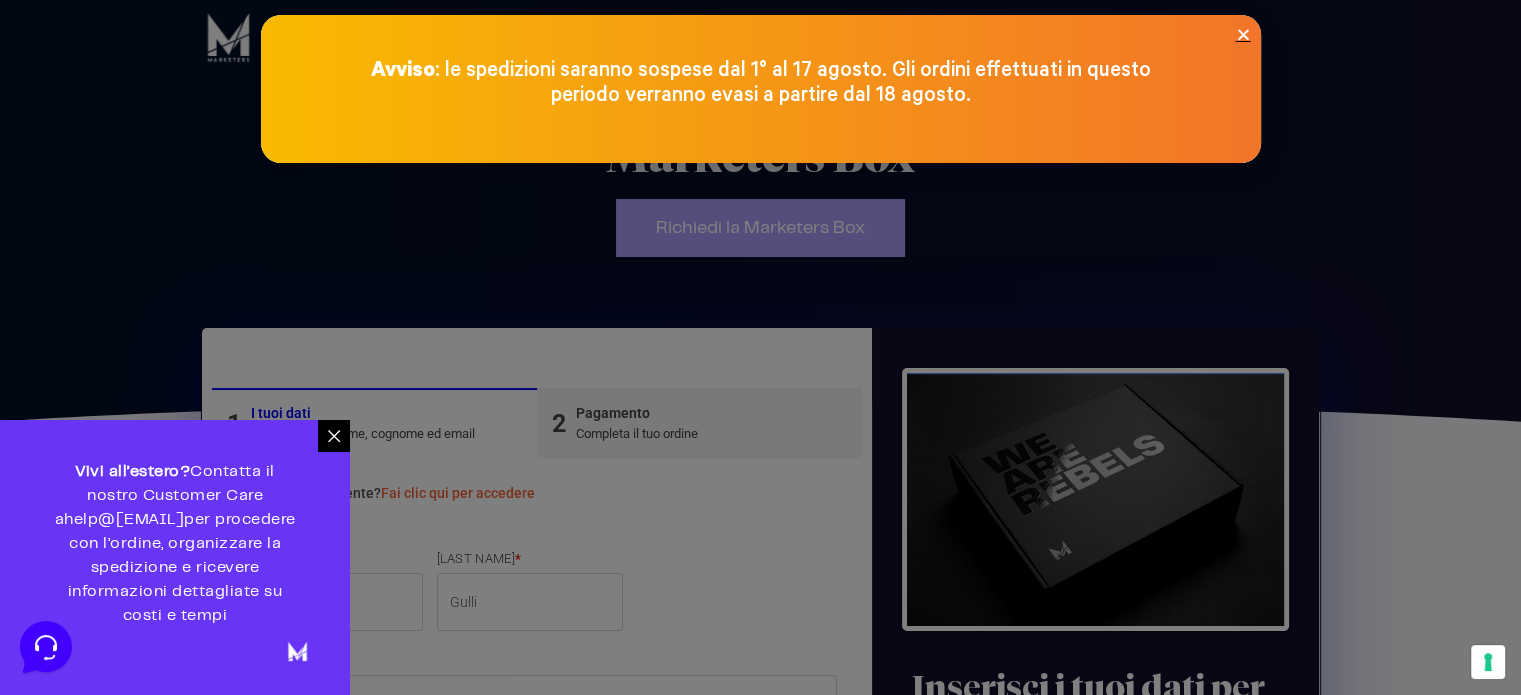click 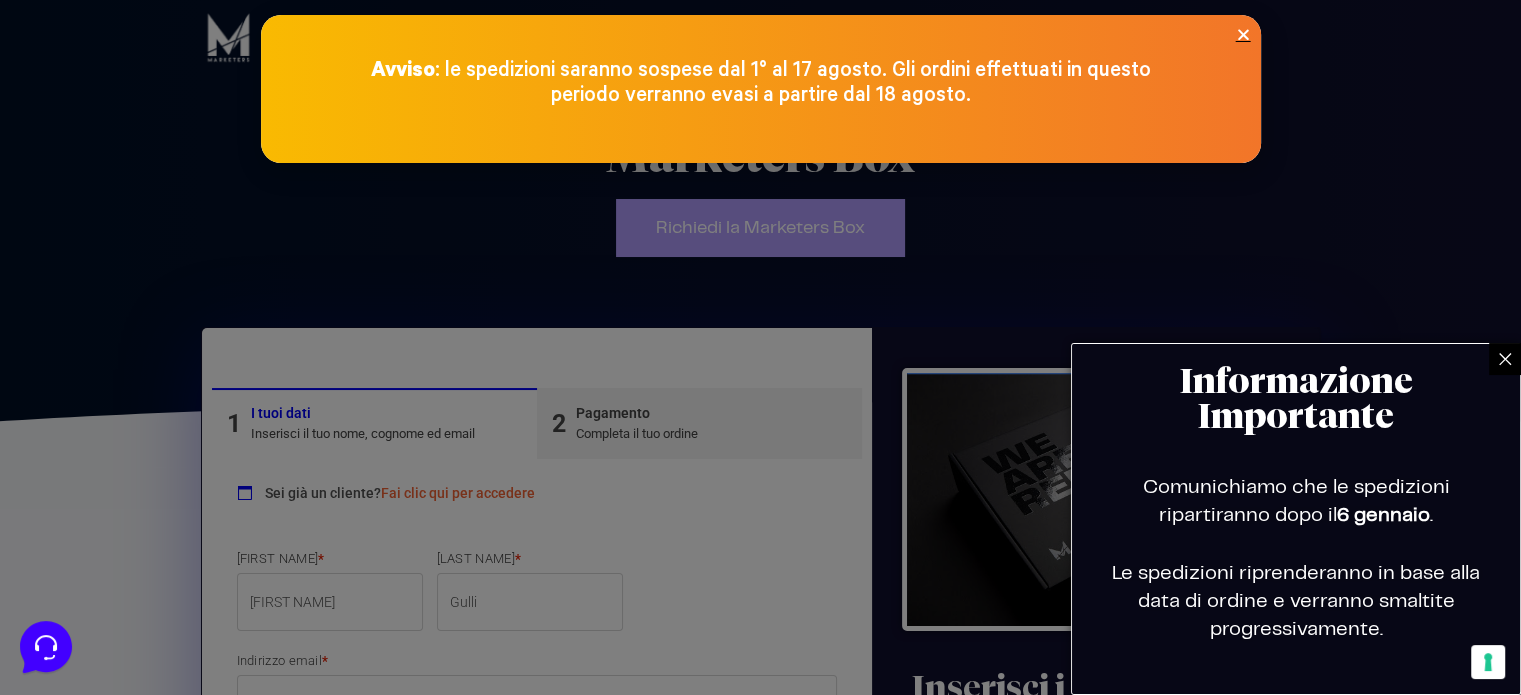 click at bounding box center (1505, 359) 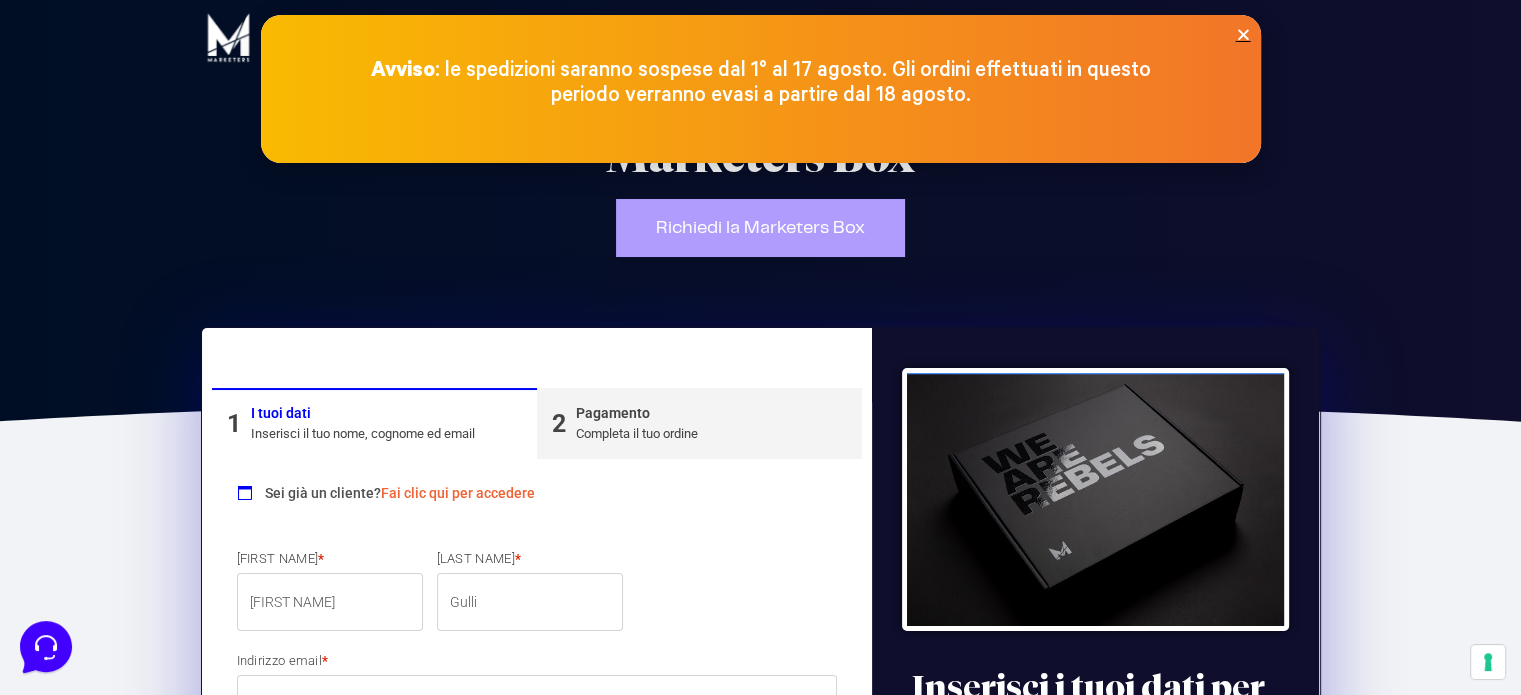click at bounding box center (1243, 34) 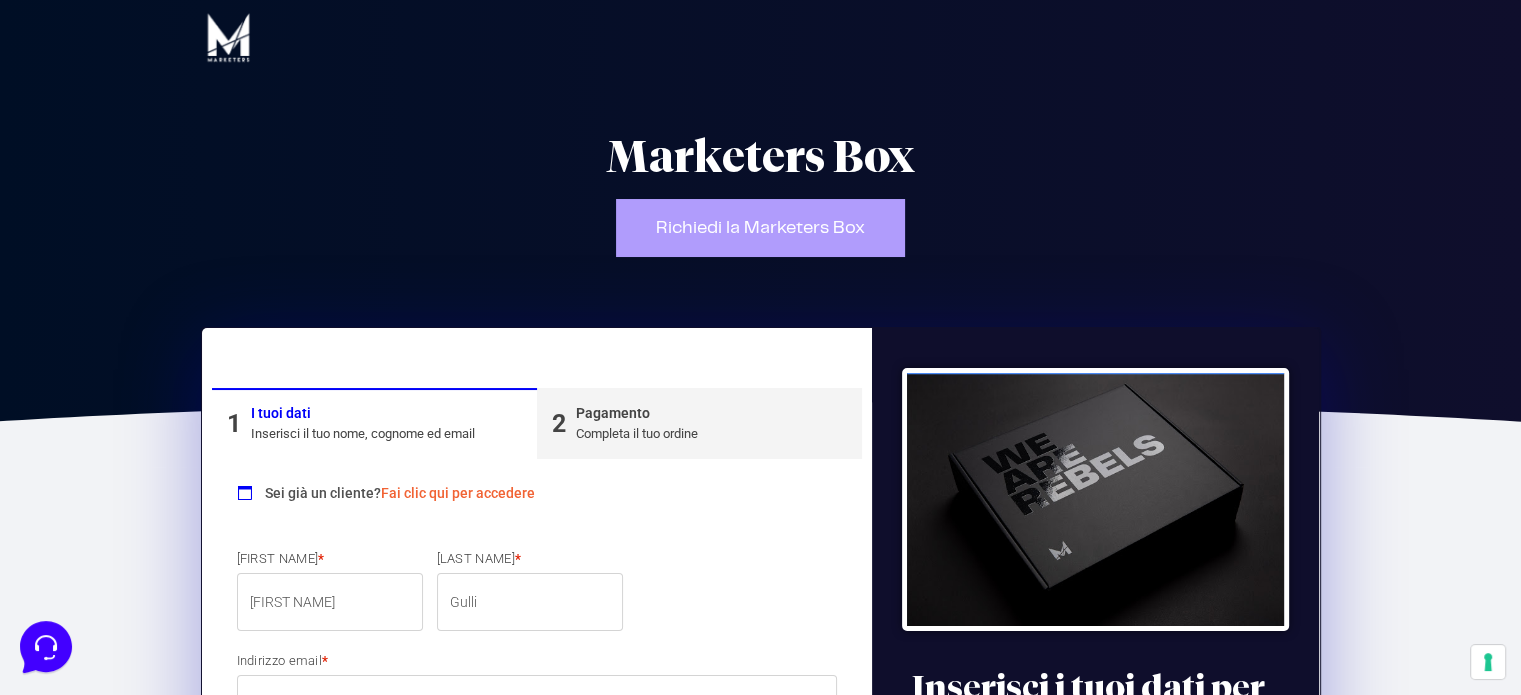 click on "Fai clic qui per accedere" at bounding box center [458, 493] 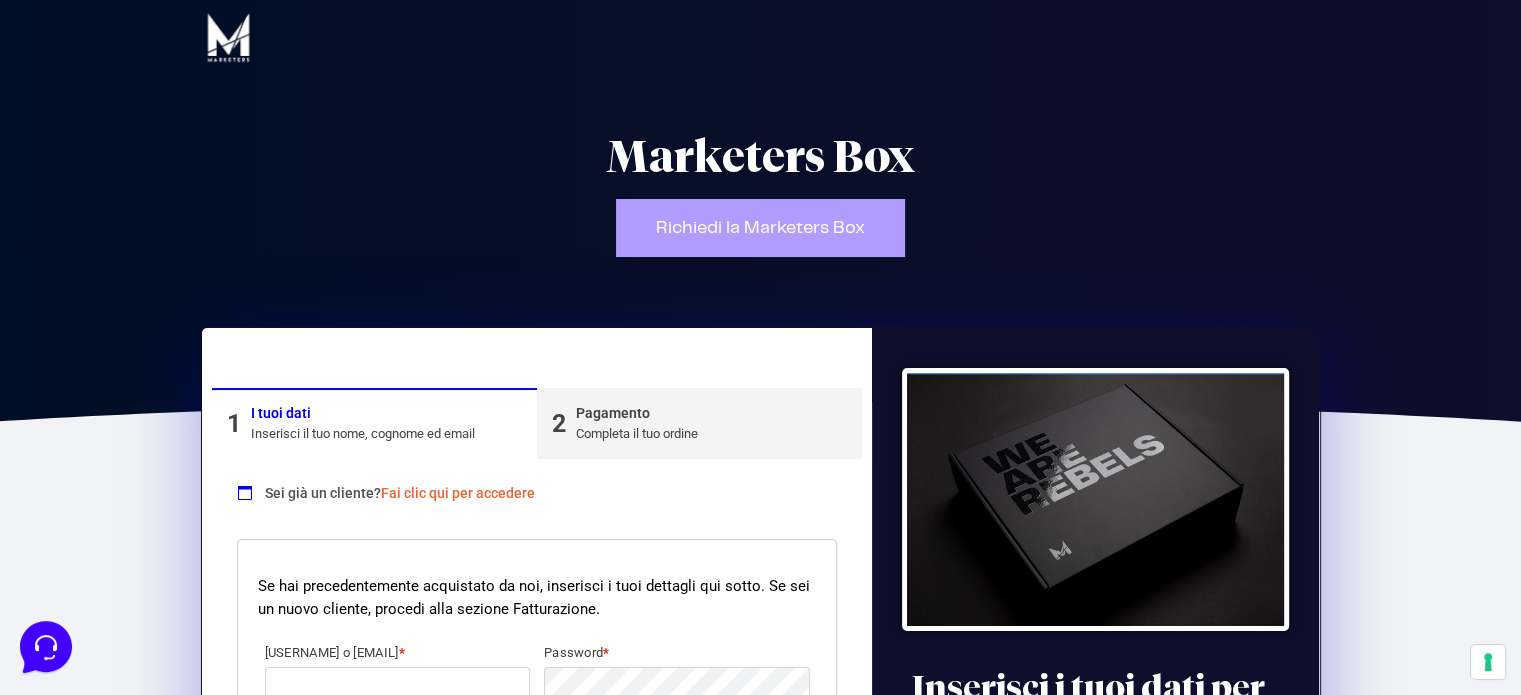 scroll, scrollTop: 200, scrollLeft: 0, axis: vertical 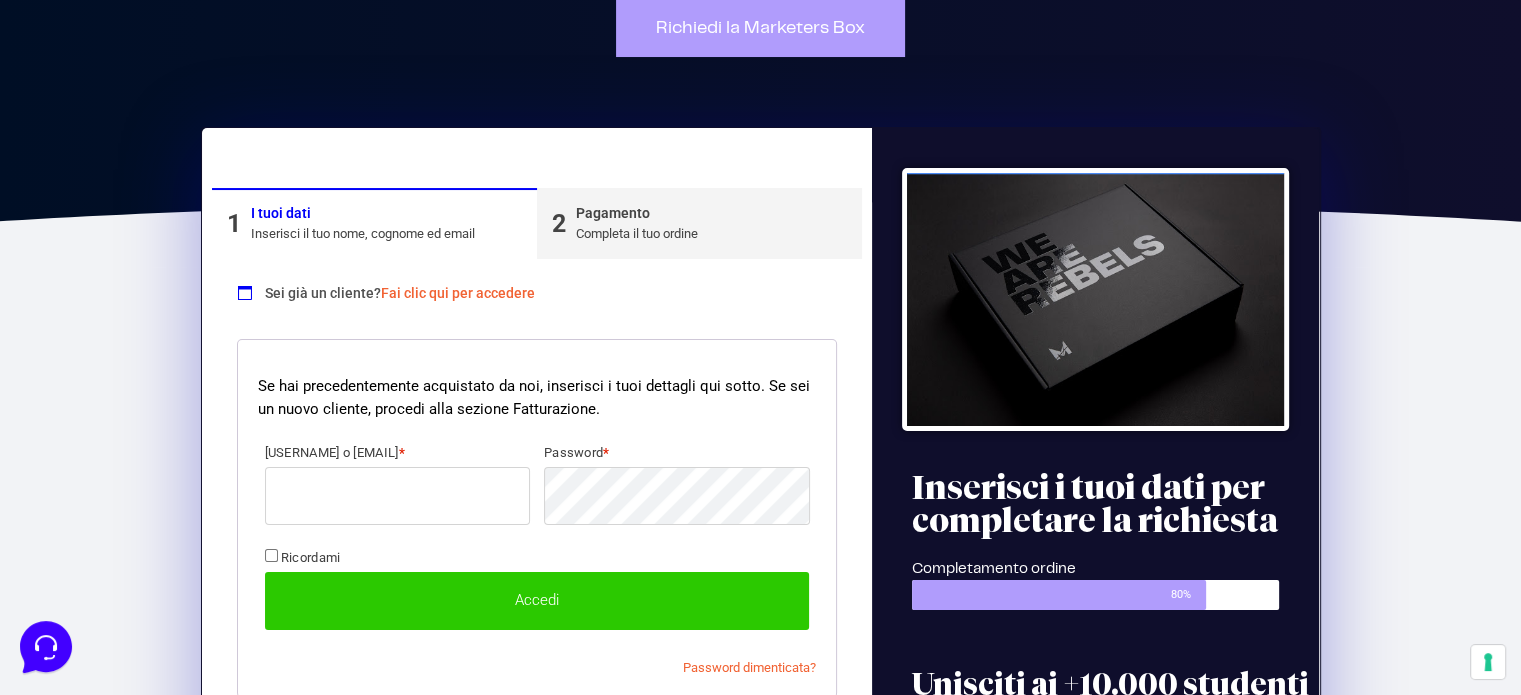 click on "Nome utente o indirizzo email  *" at bounding box center [397, 496] 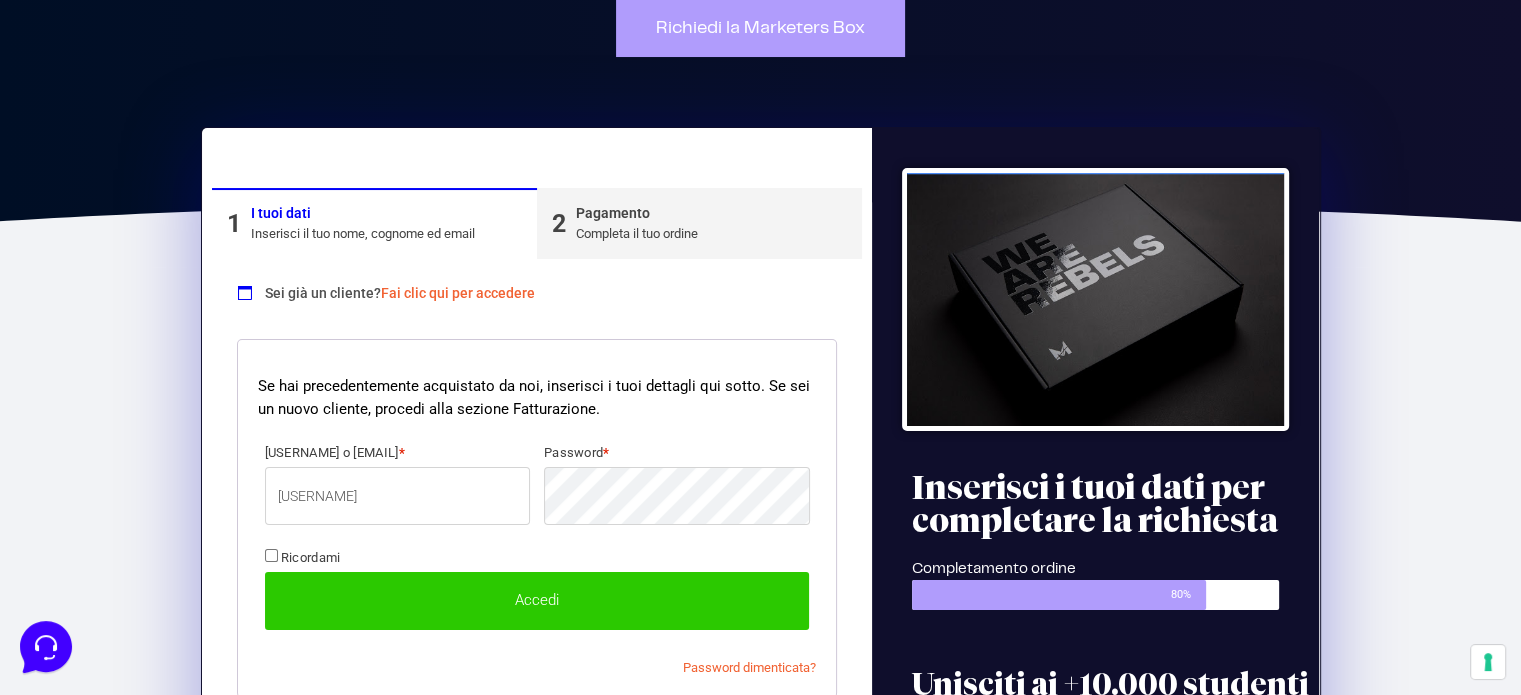 type on "[EMAIL]" 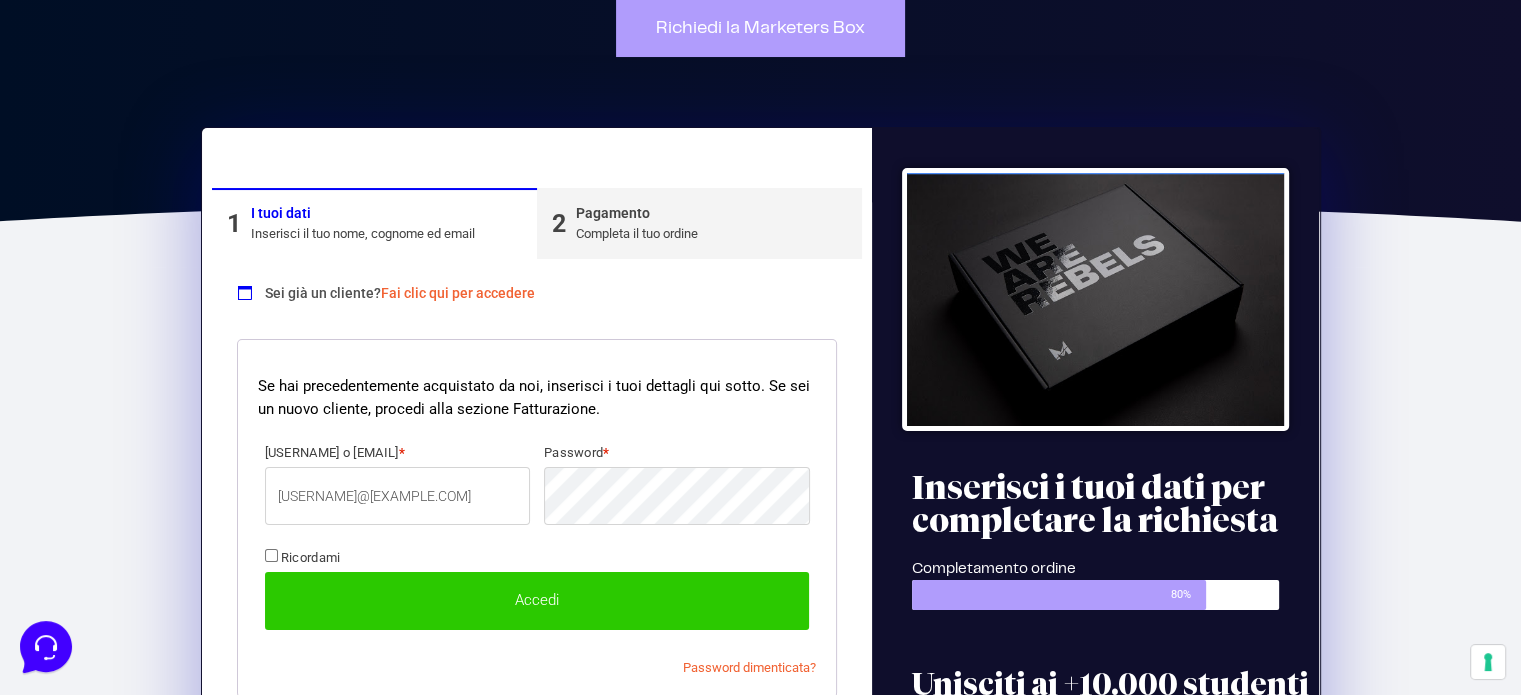 click on "Ricordami" at bounding box center (311, 557) 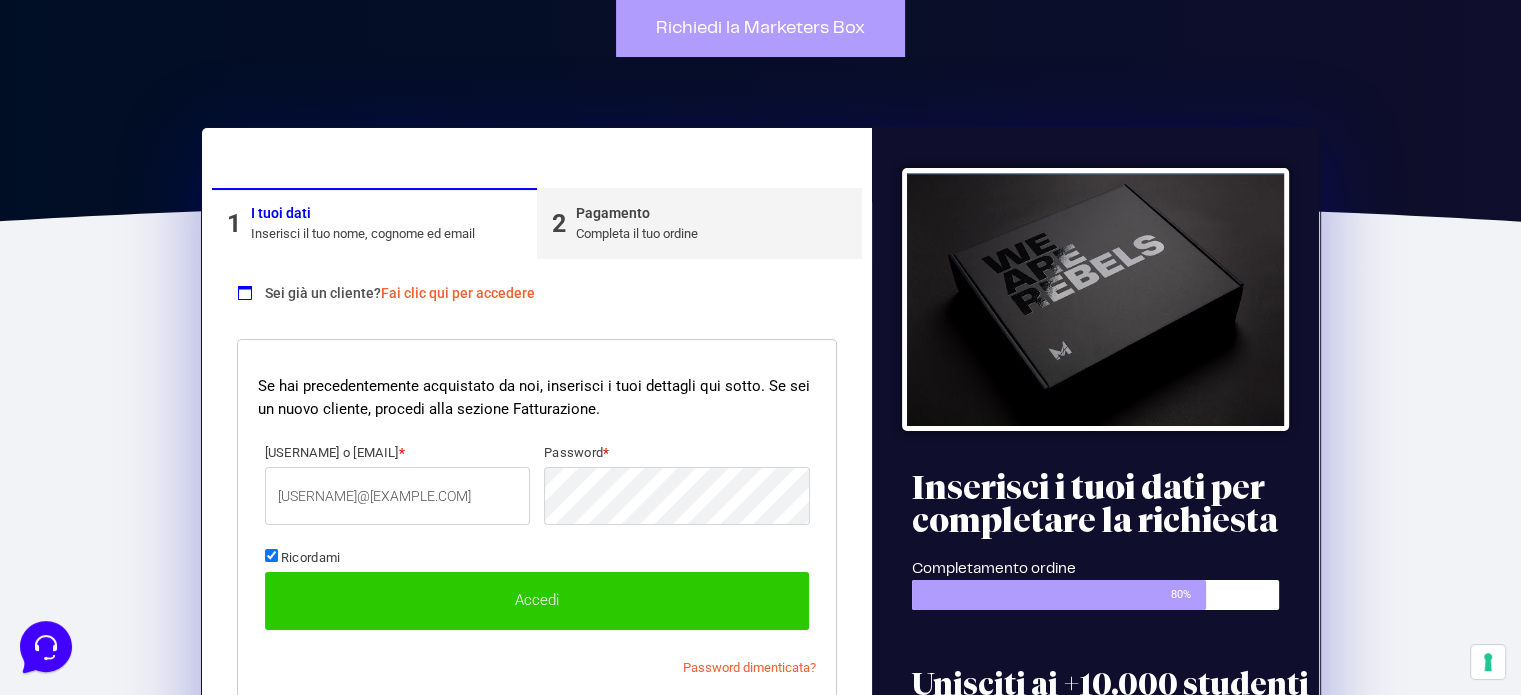 click on "Accedi" at bounding box center (537, 601) 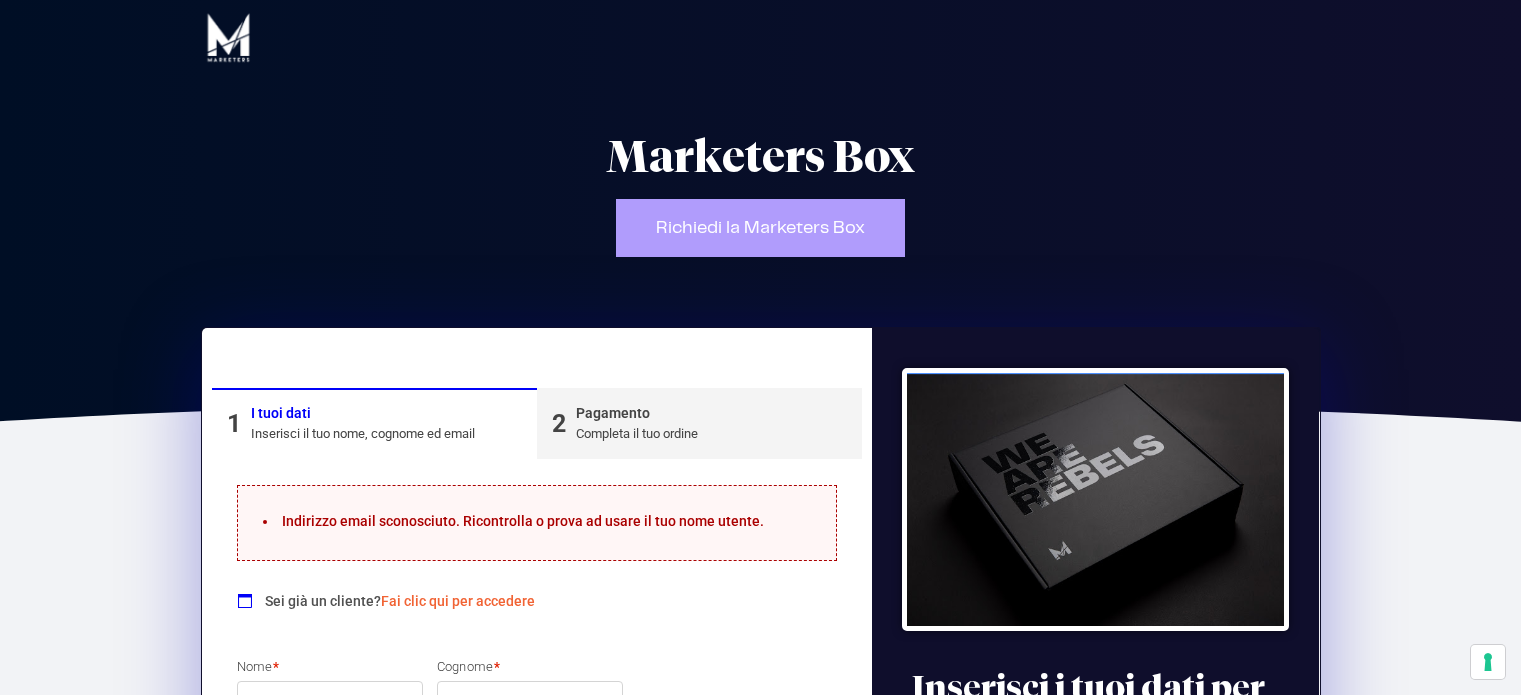 select on "GC" 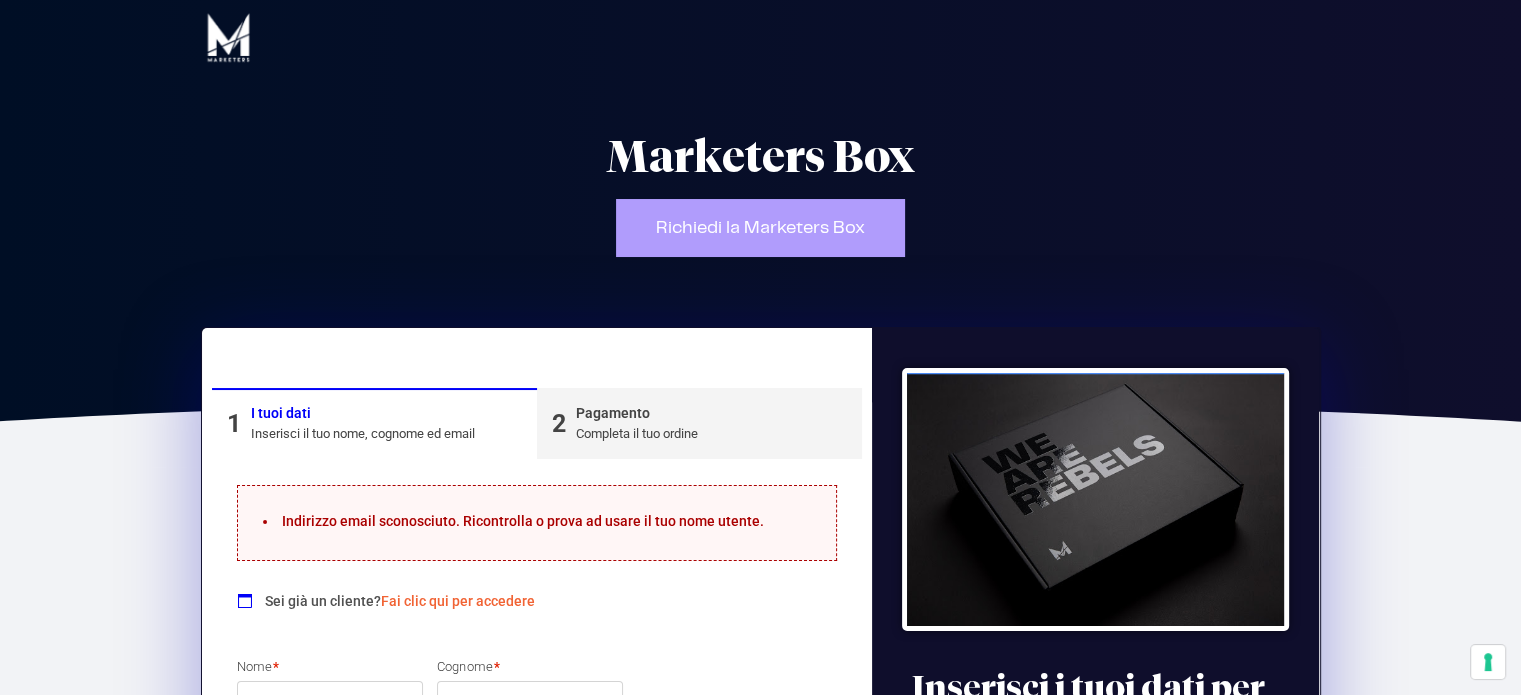 scroll, scrollTop: 0, scrollLeft: 0, axis: both 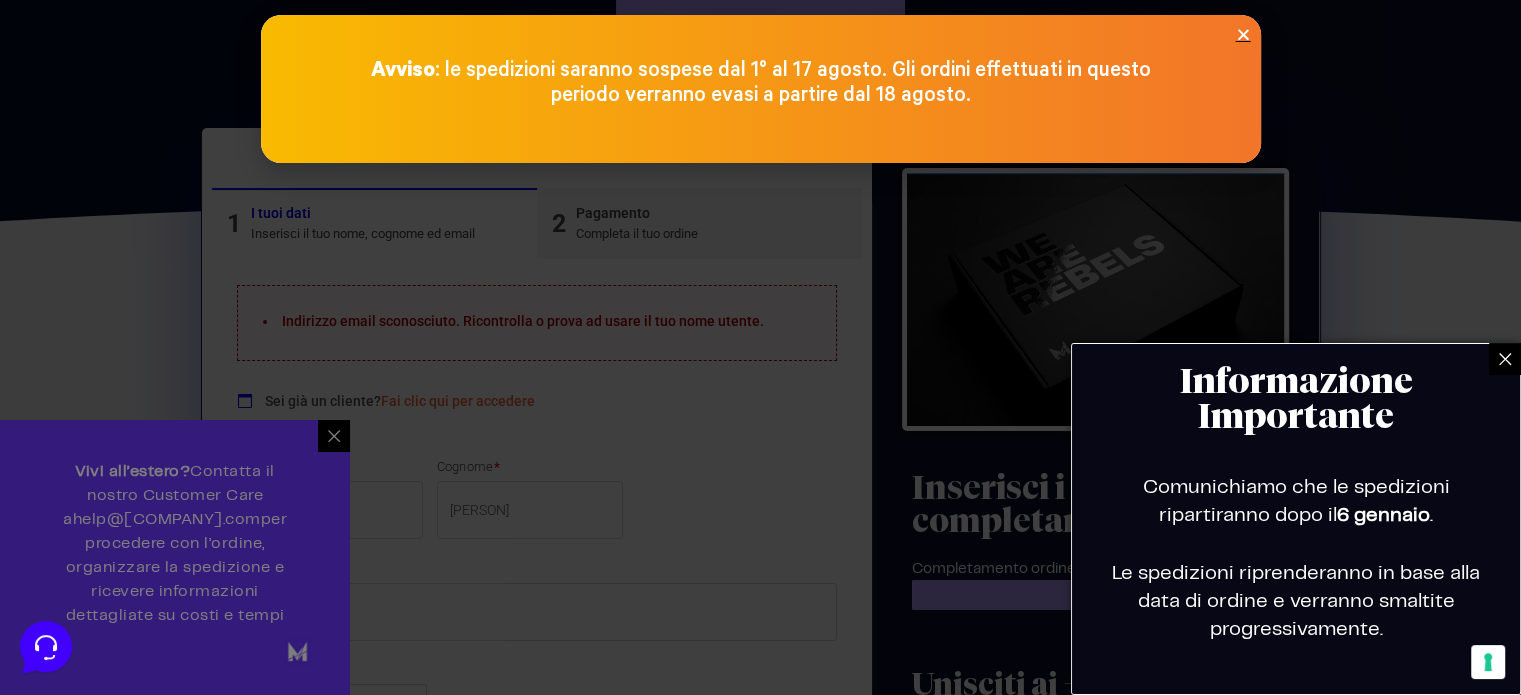 click at bounding box center [760, 347] 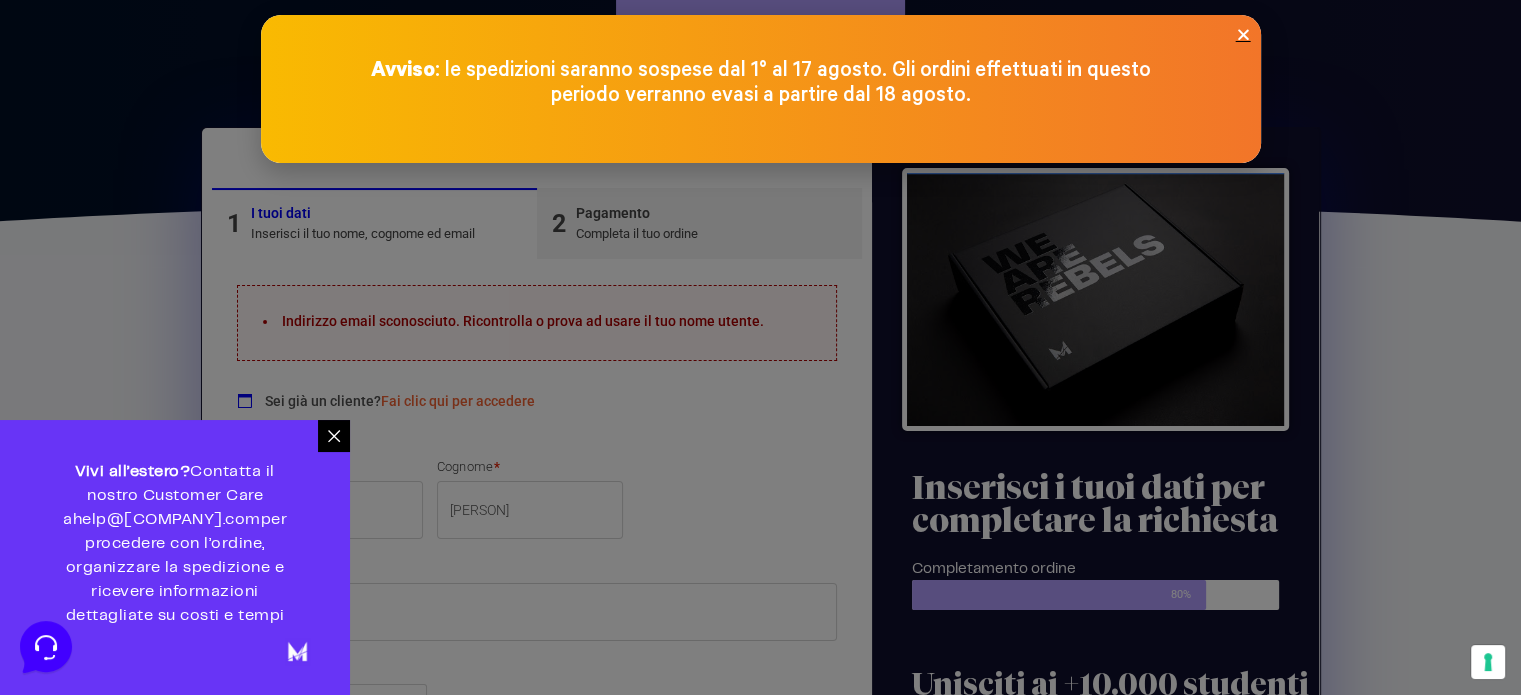 click 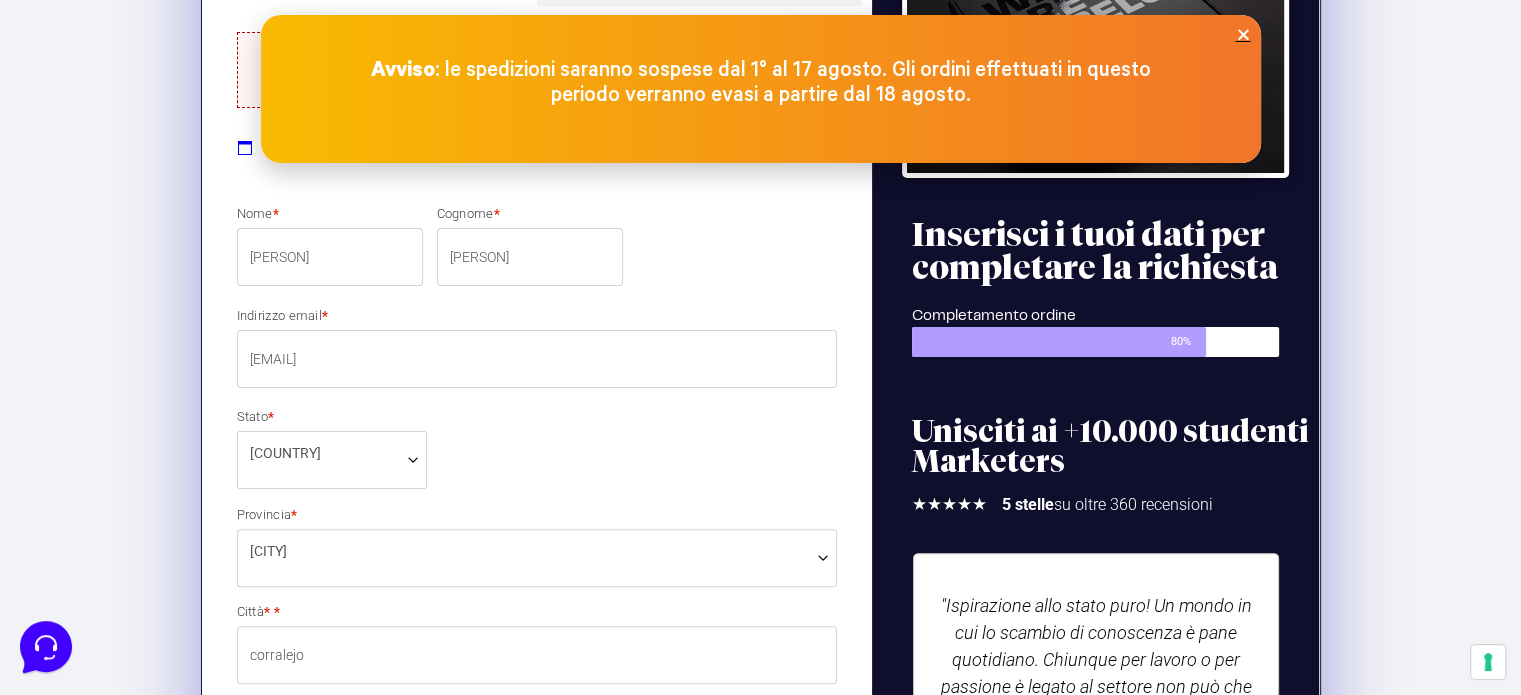 scroll, scrollTop: 500, scrollLeft: 0, axis: vertical 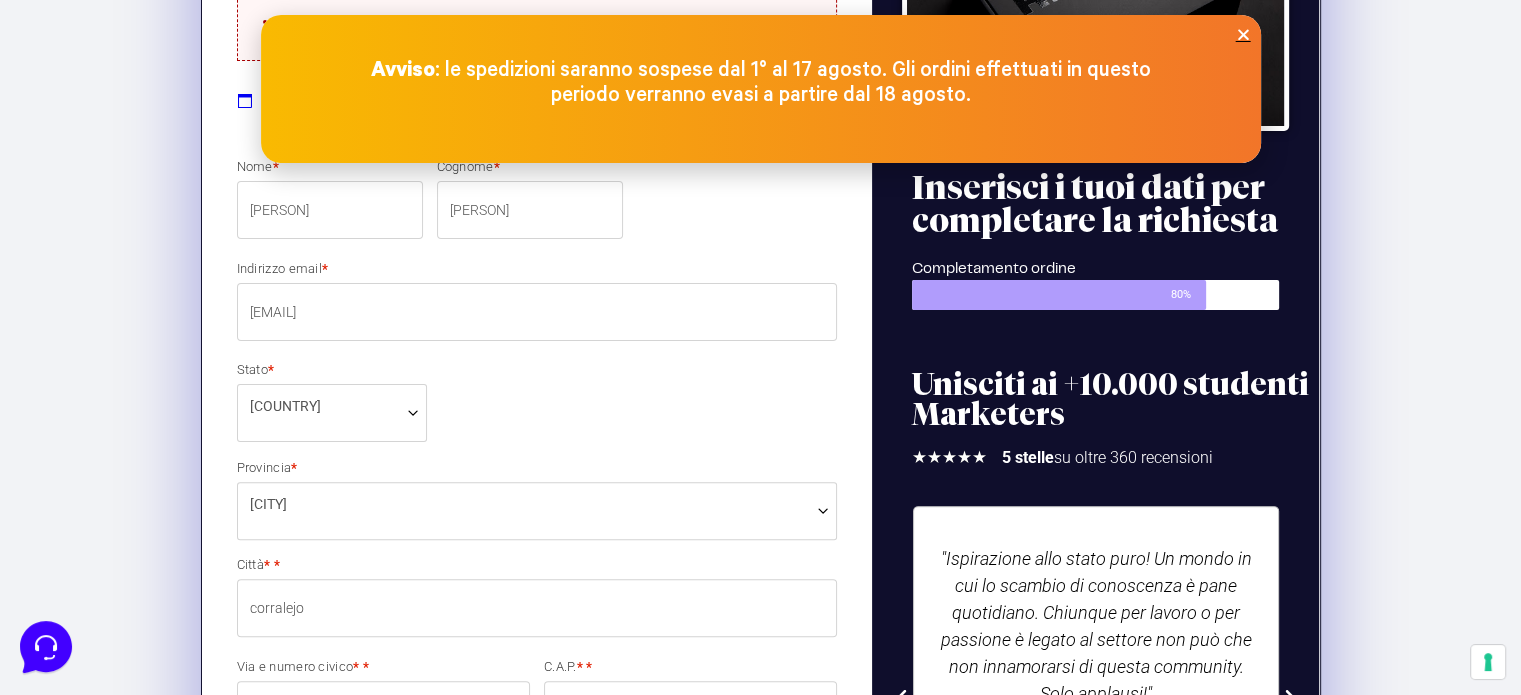 click at bounding box center [1243, 34] 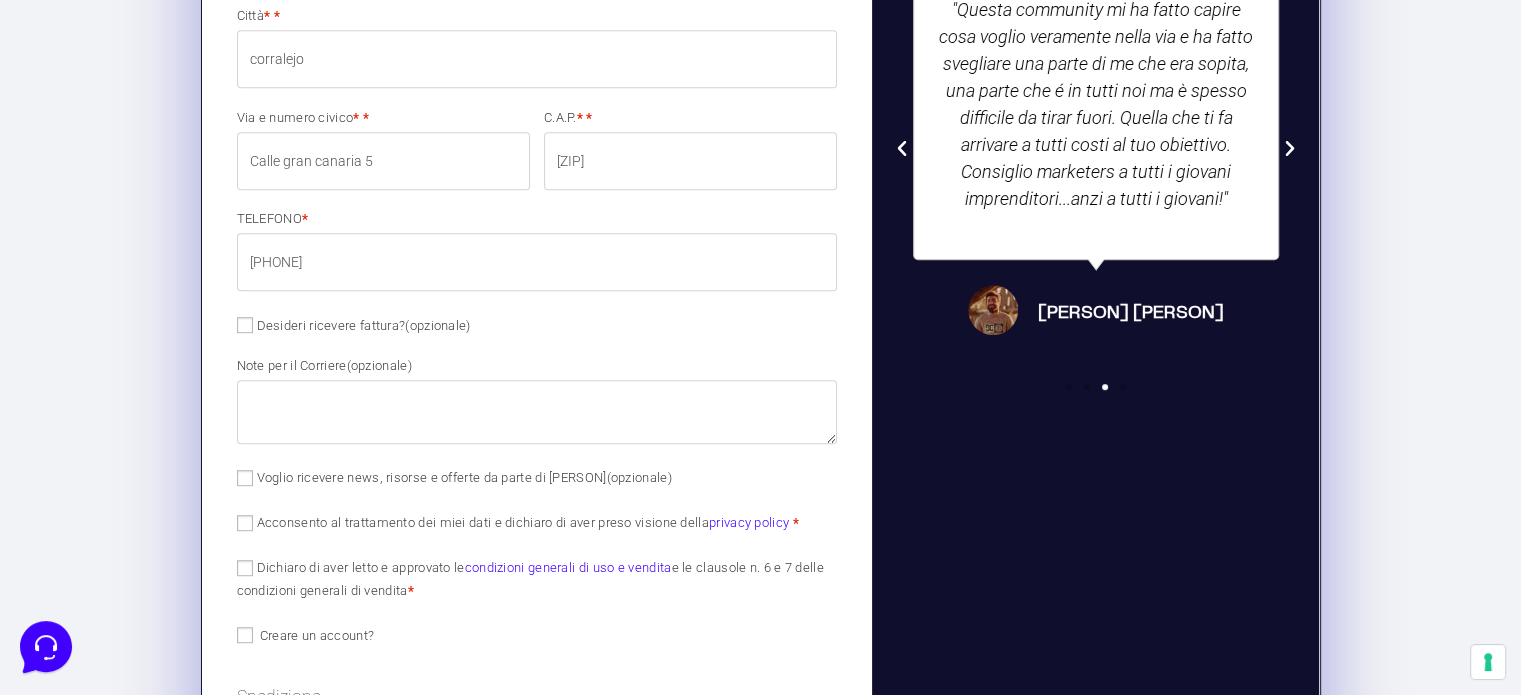 scroll, scrollTop: 1084, scrollLeft: 0, axis: vertical 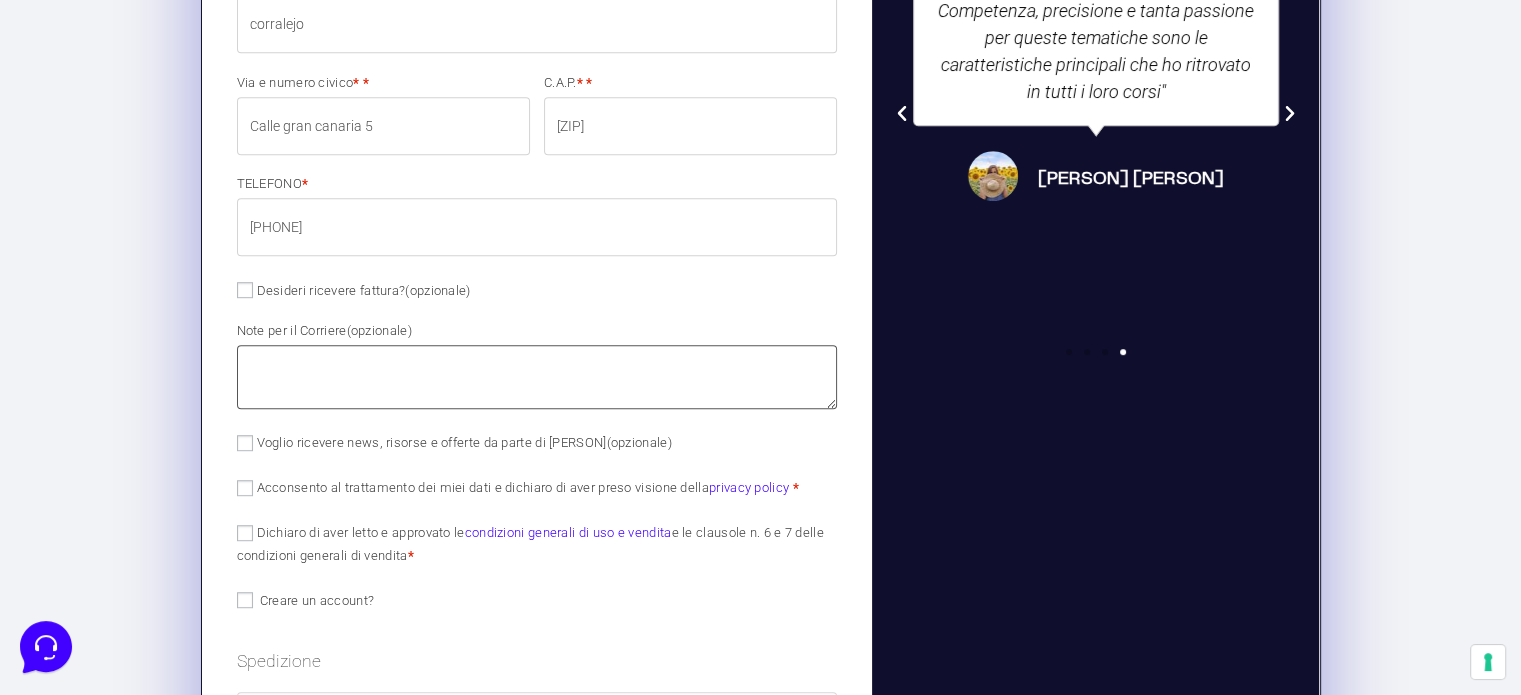 click on "Note per il Corriere  (opzionale)" at bounding box center (537, 377) 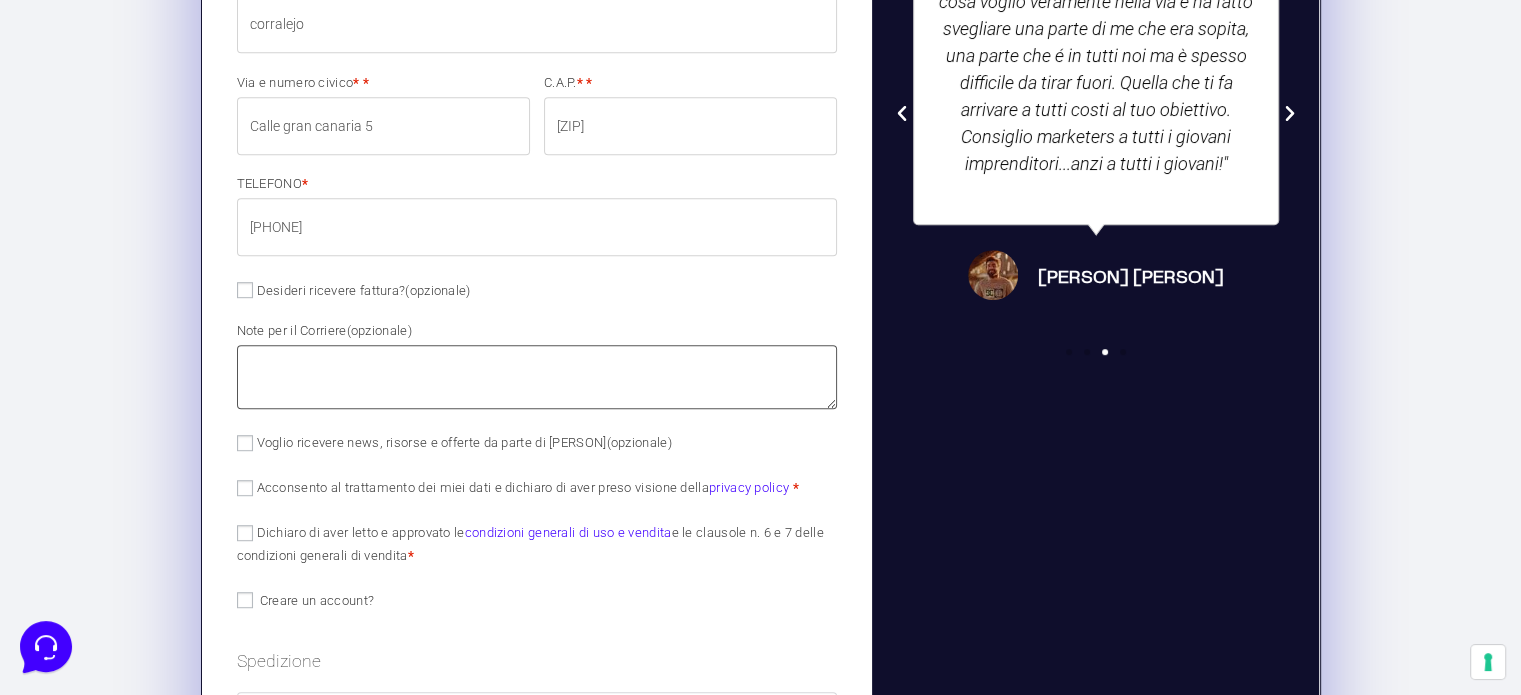 click on "Note per il Corriere  (opzionale)" at bounding box center (537, 377) 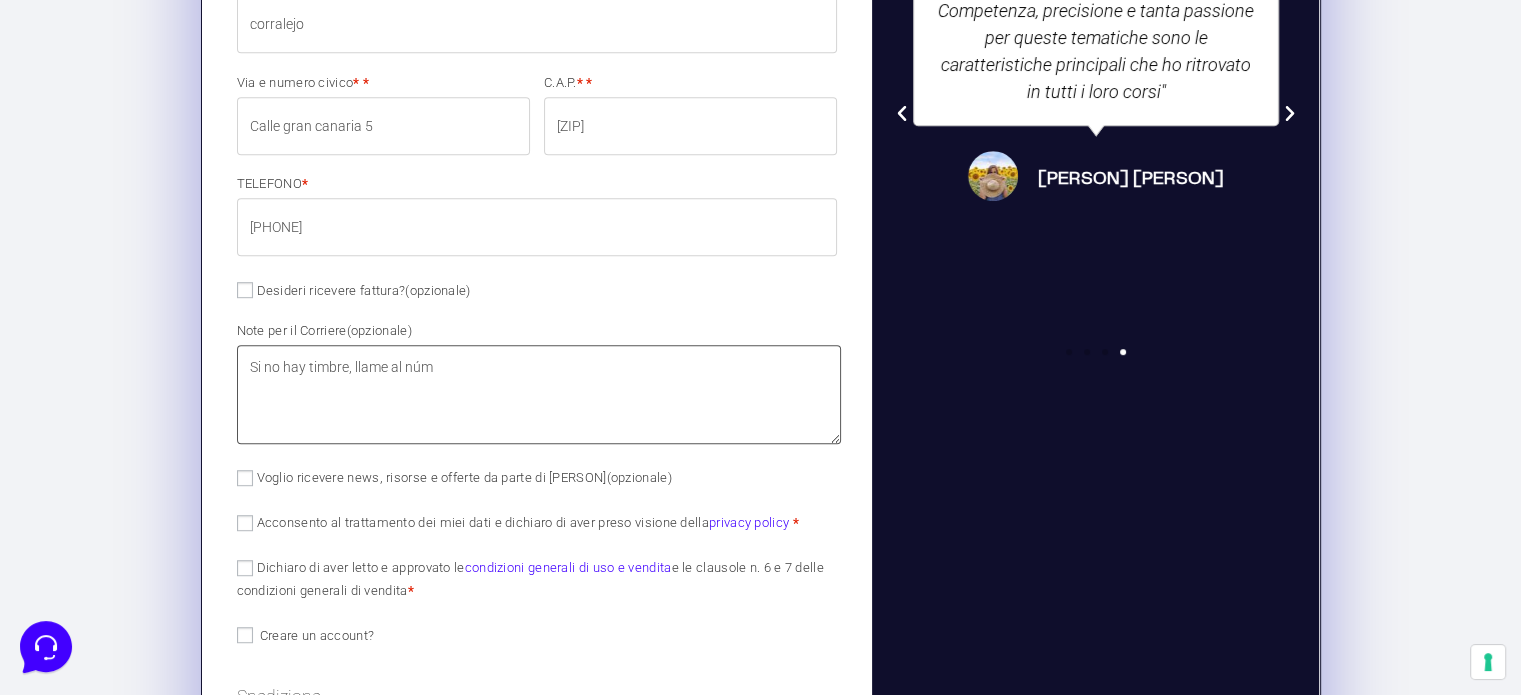 drag, startPoint x: 835, startPoint y: 406, endPoint x: 838, endPoint y: 441, distance: 35.128338 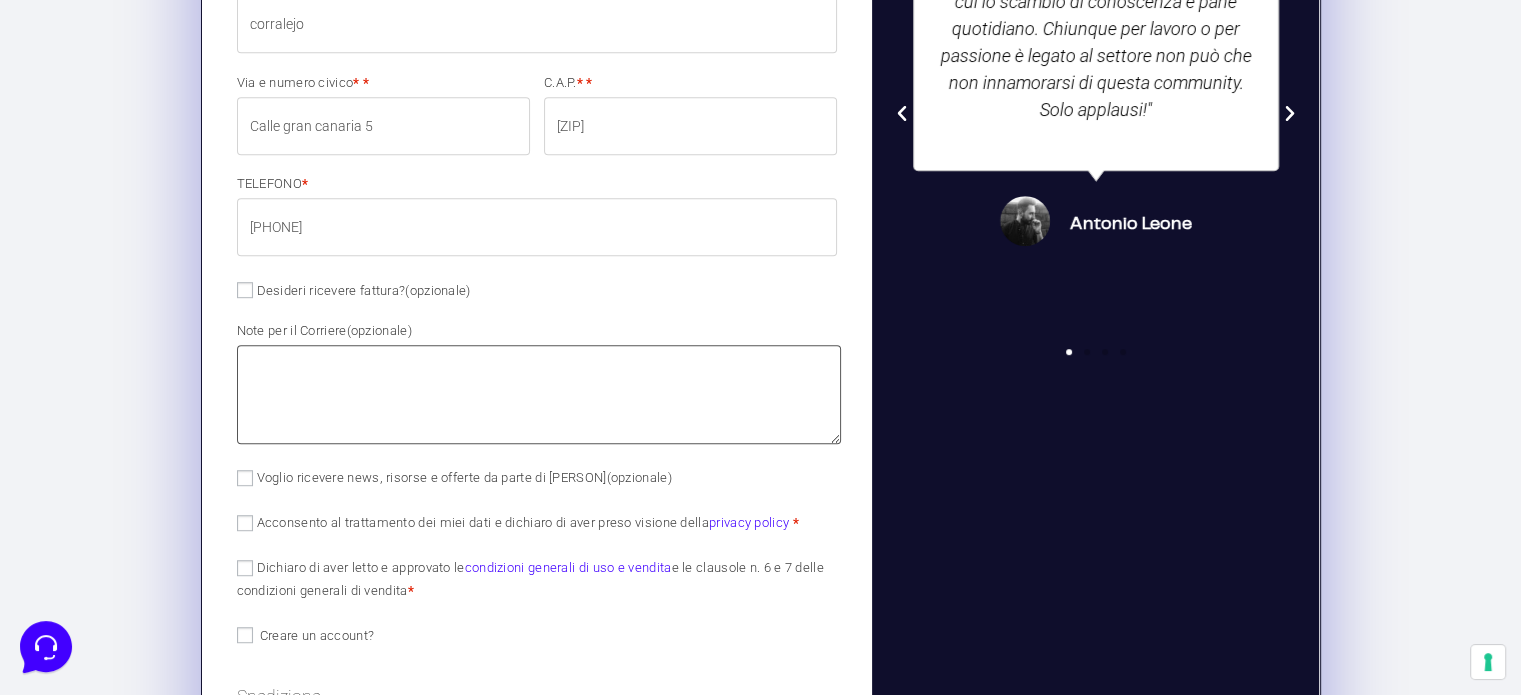click on "Note per il Corriere  (opzionale)" at bounding box center [539, 394] 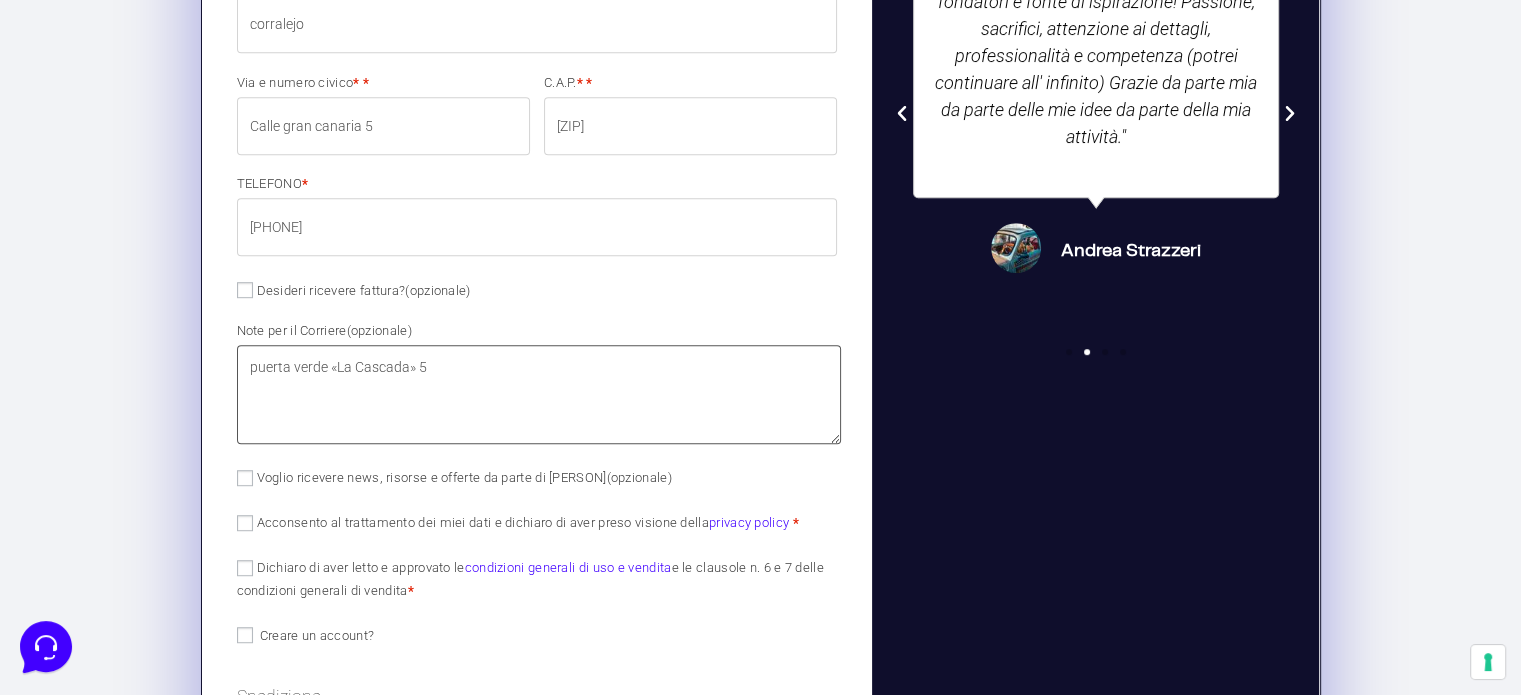 type on "puerta verde «La Cascada» 5" 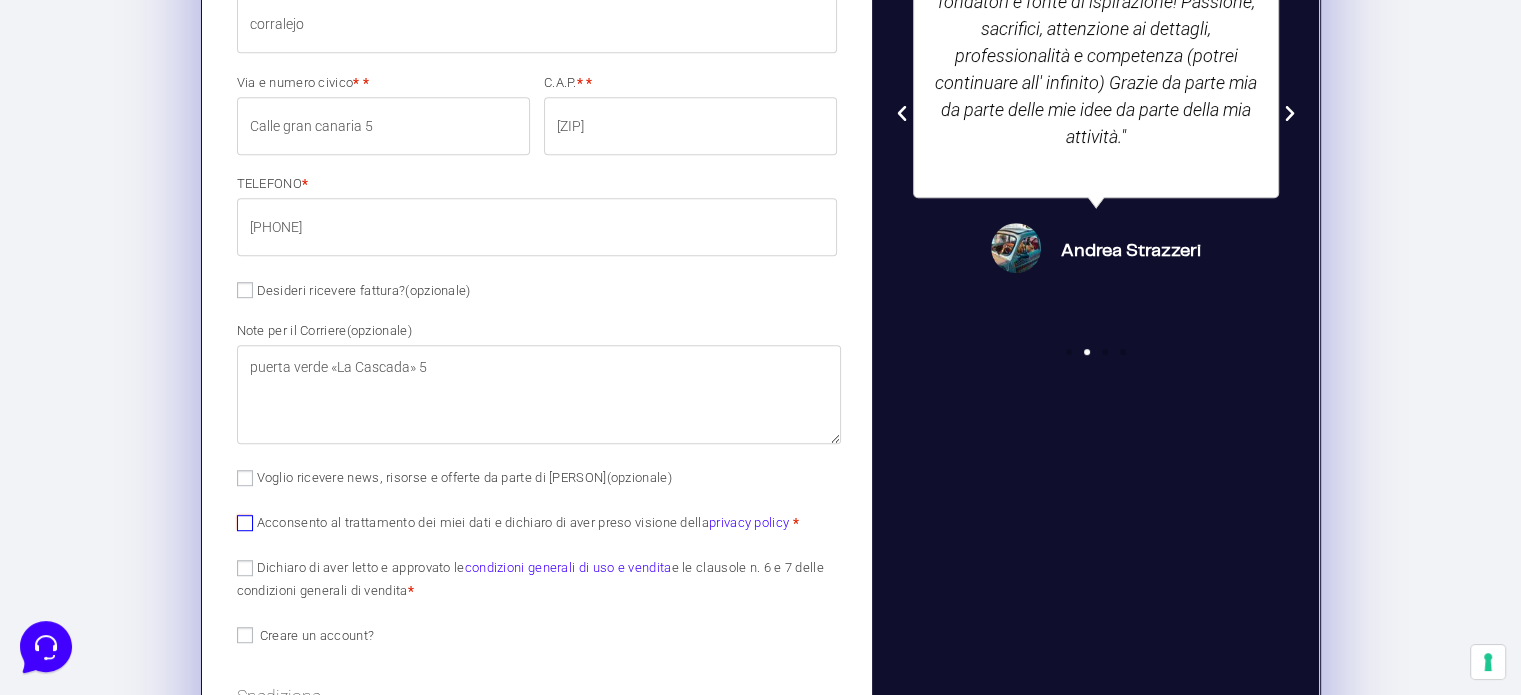 click on "Acconsento al trattamento dei miei dati e dichiaro di aver preso visione della privacy policy *" at bounding box center [245, 523] 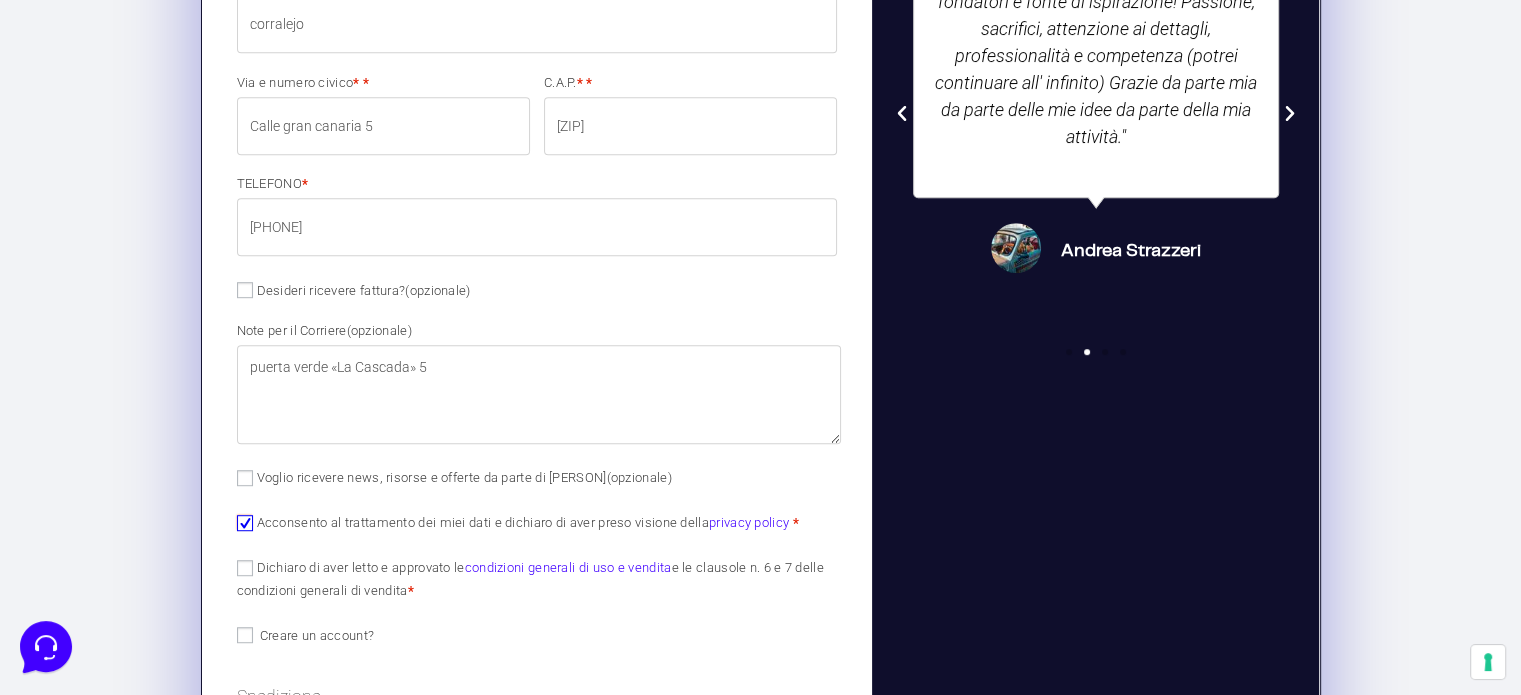 scroll, scrollTop: 1184, scrollLeft: 0, axis: vertical 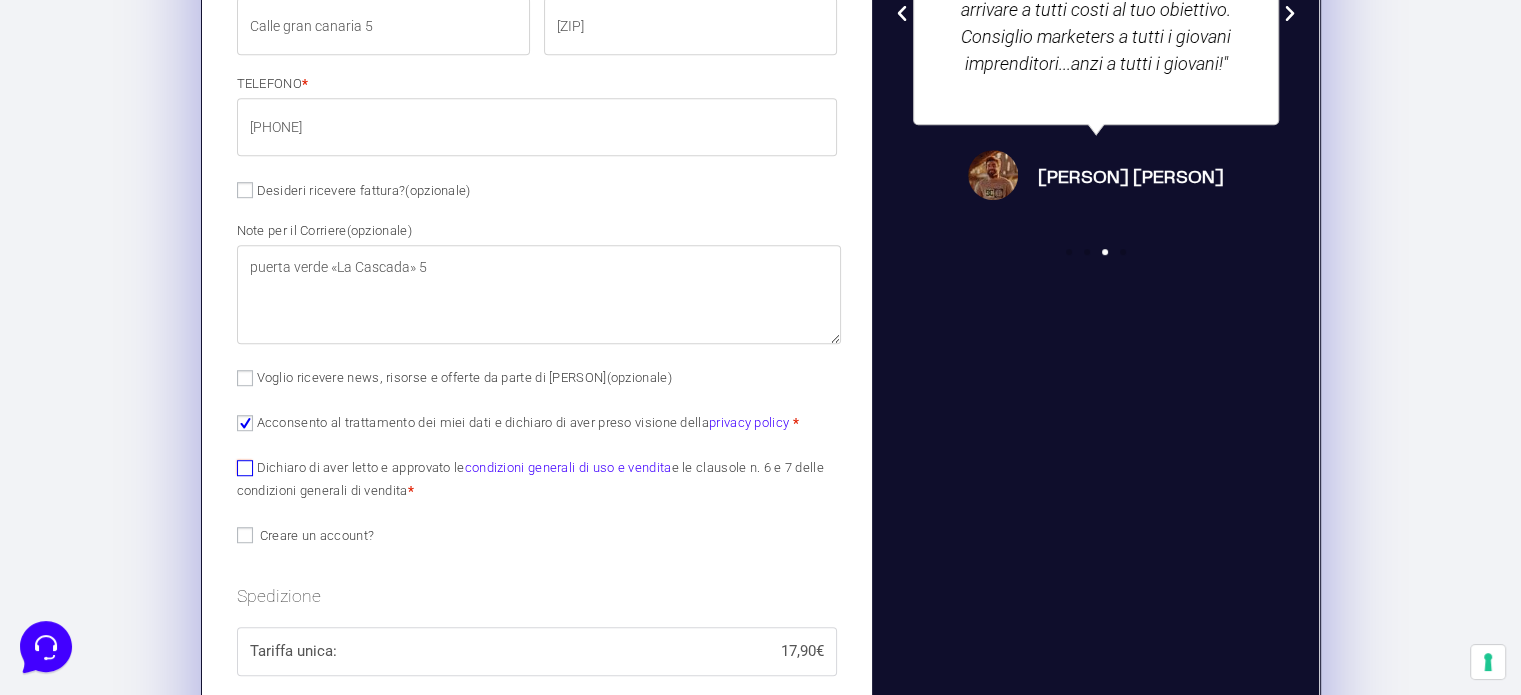 click on "Dichiaro di aver letto e approvato le condizioni generali di uso e vendita e le clausole n. 6 e 7 delle condizioni generali di vendita  *" at bounding box center [245, 468] 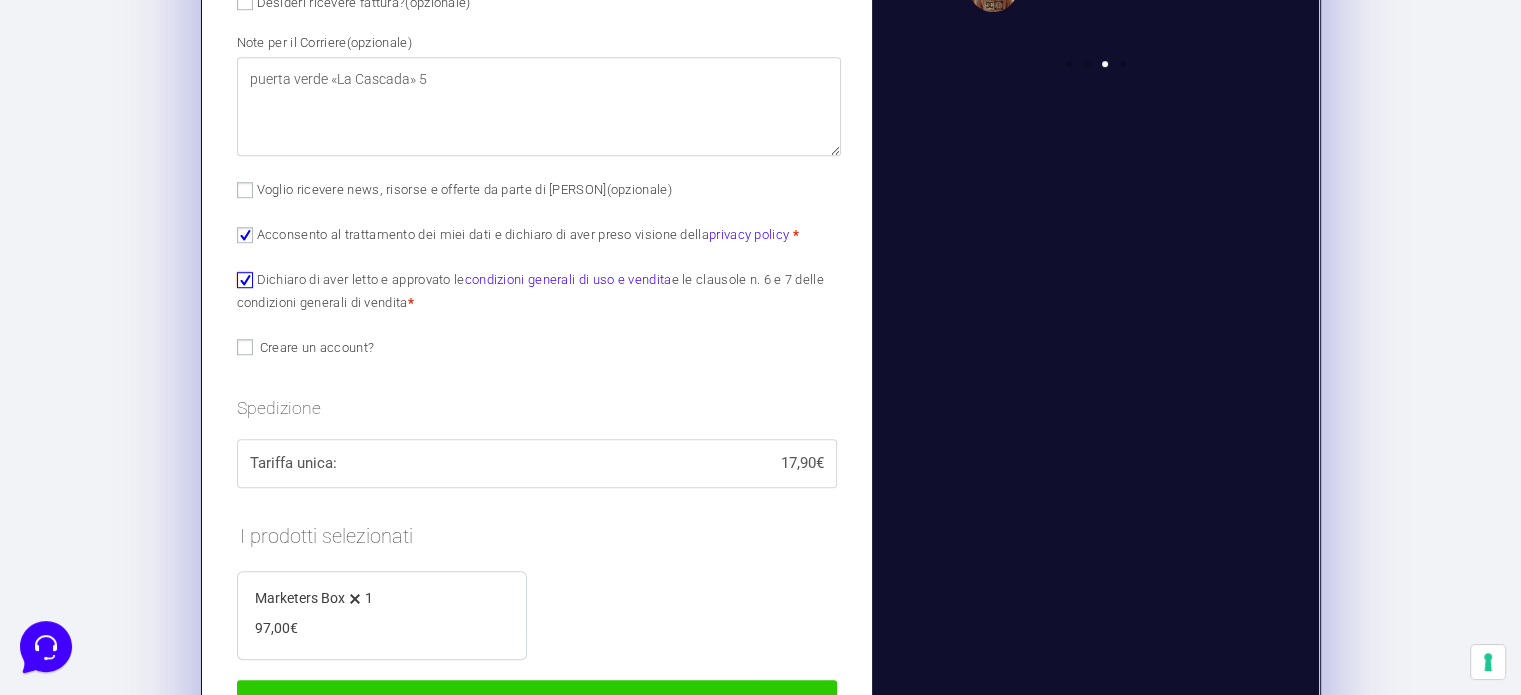 scroll, scrollTop: 1384, scrollLeft: 0, axis: vertical 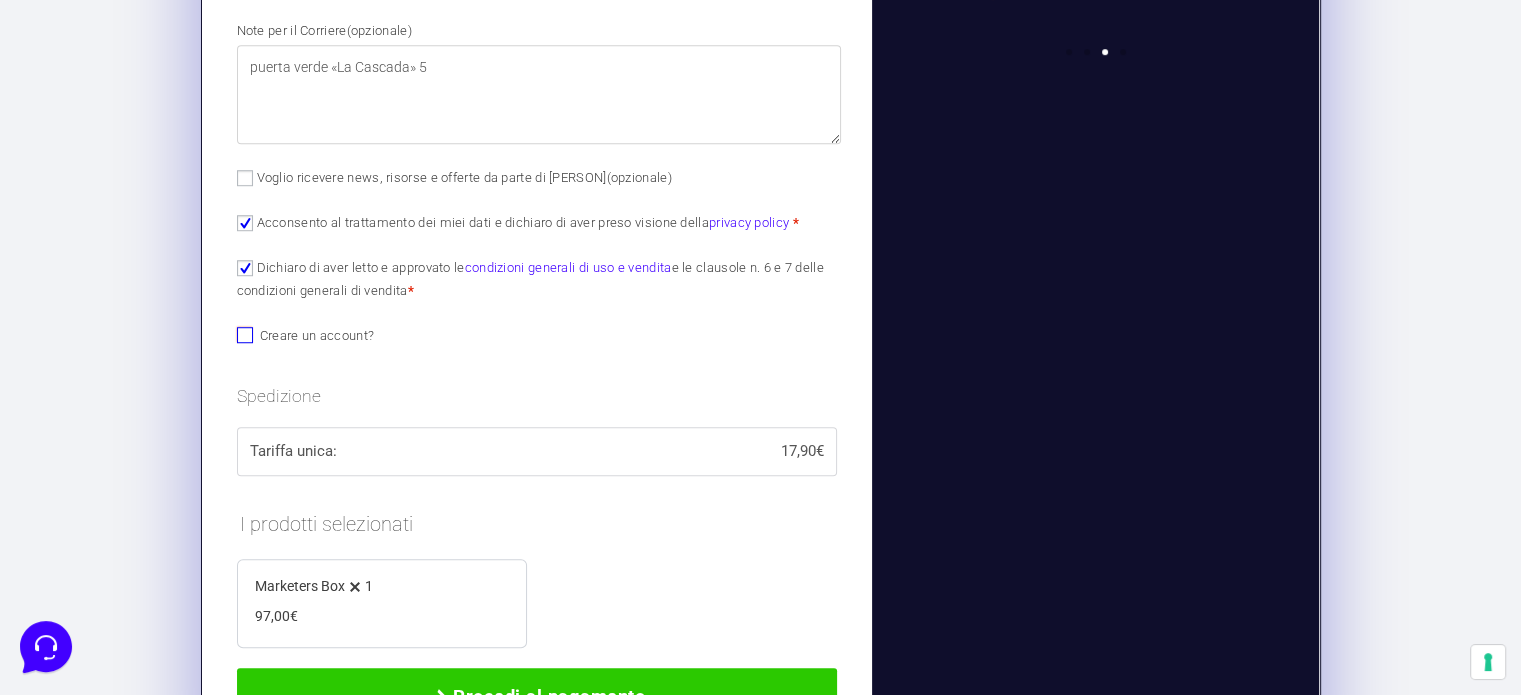 click on "Creare un account?" at bounding box center [245, 335] 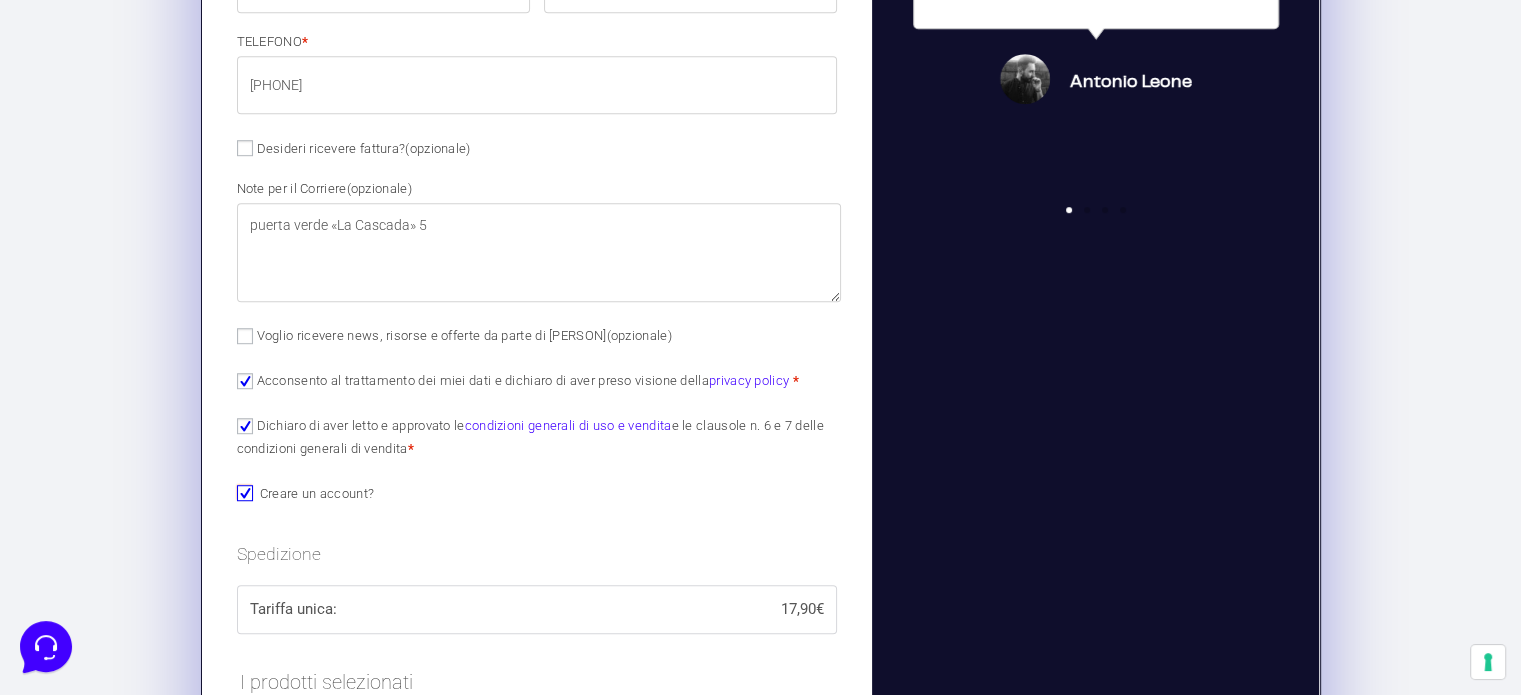 scroll, scrollTop: 1184, scrollLeft: 0, axis: vertical 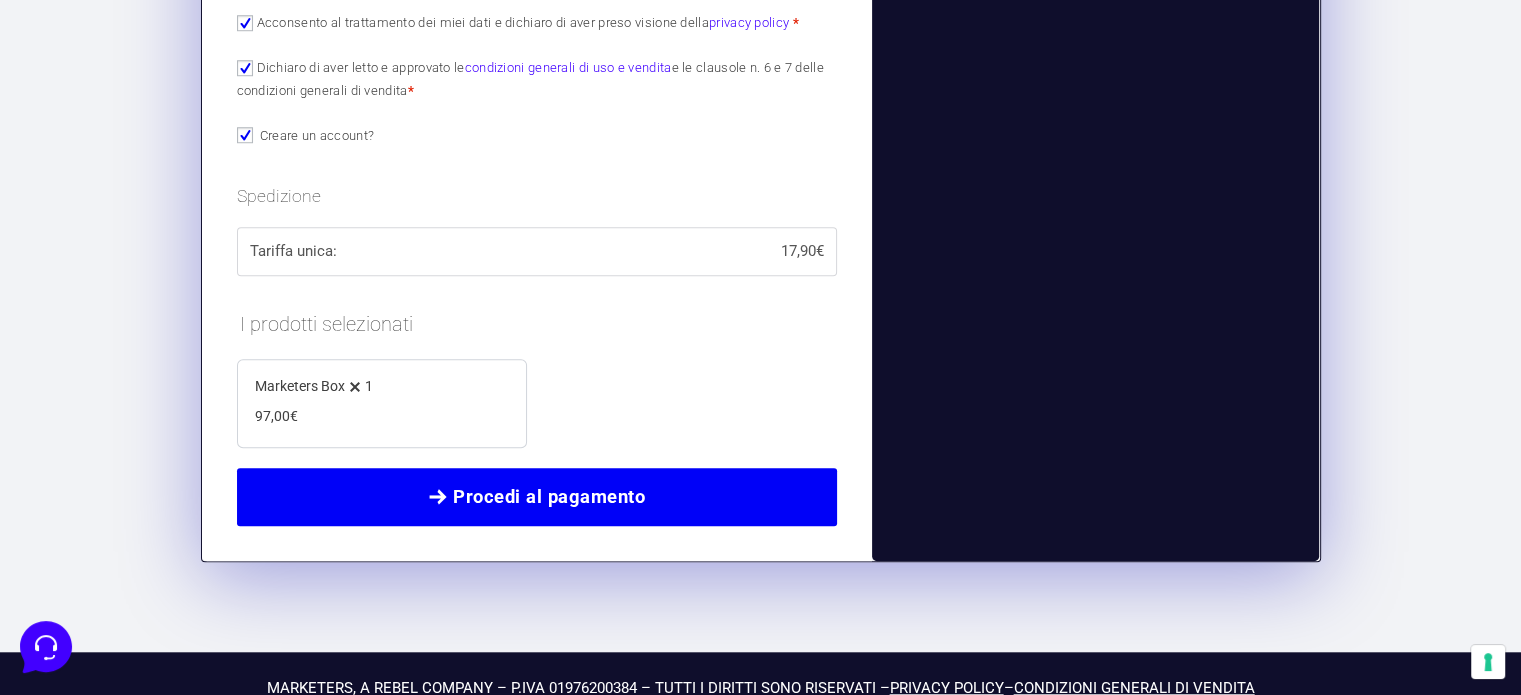 click on "Procedi al pagamento" at bounding box center (537, 497) 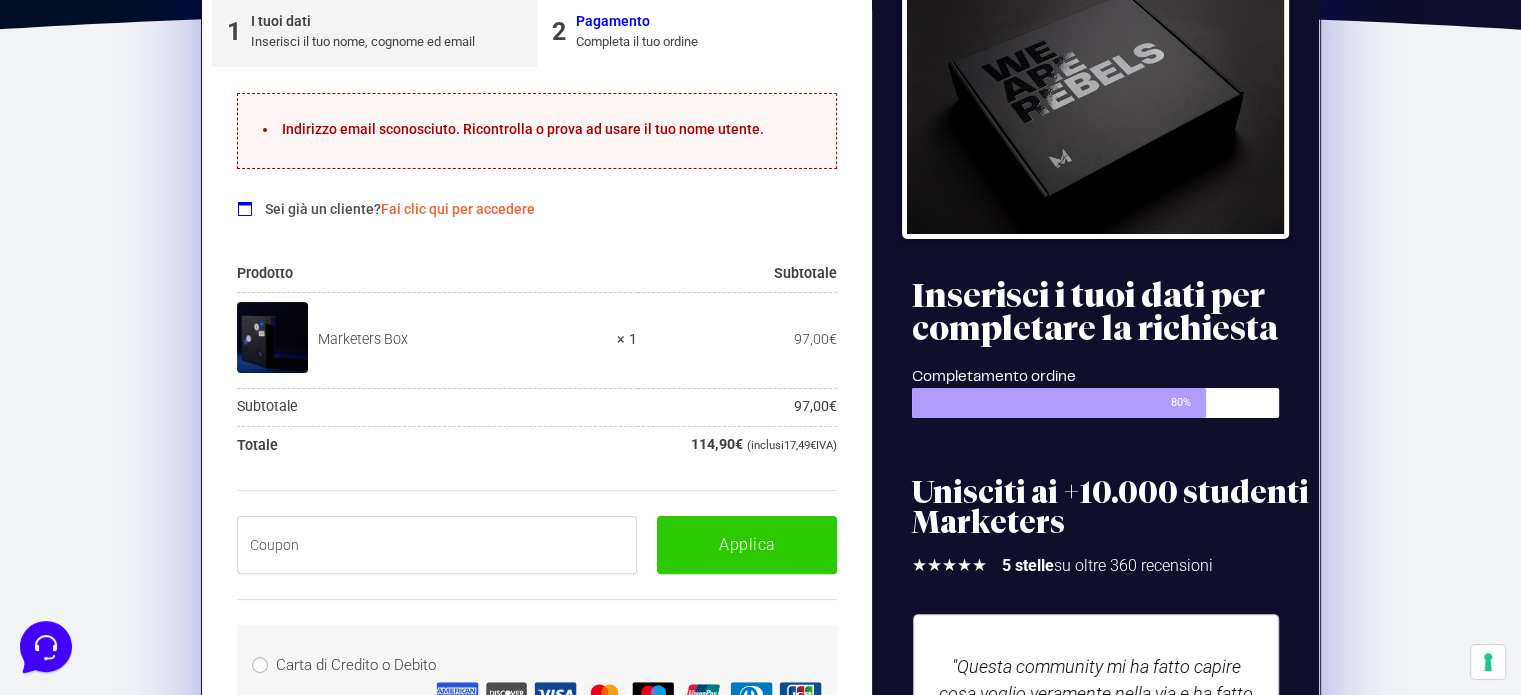 scroll, scrollTop: 437, scrollLeft: 0, axis: vertical 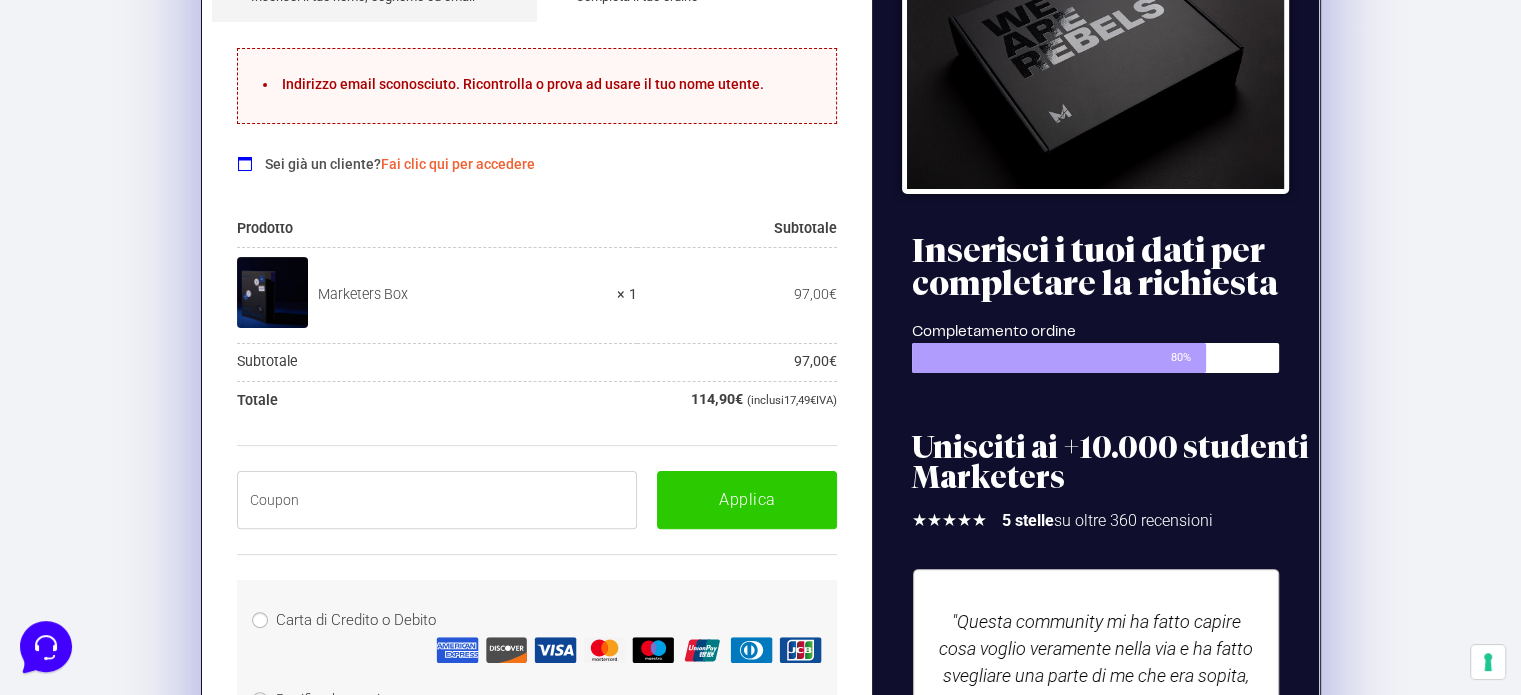 click at bounding box center [437, 500] 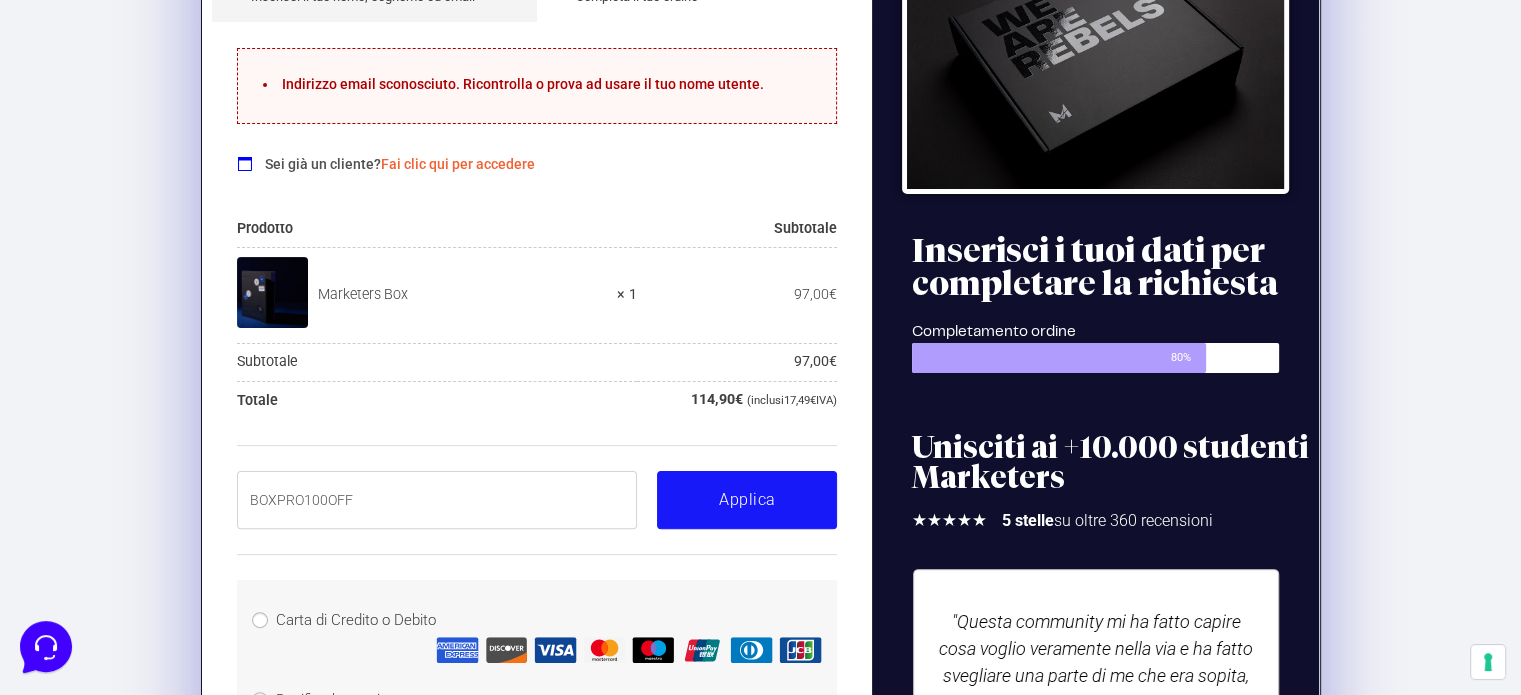 type on "BOXPRO100OFF" 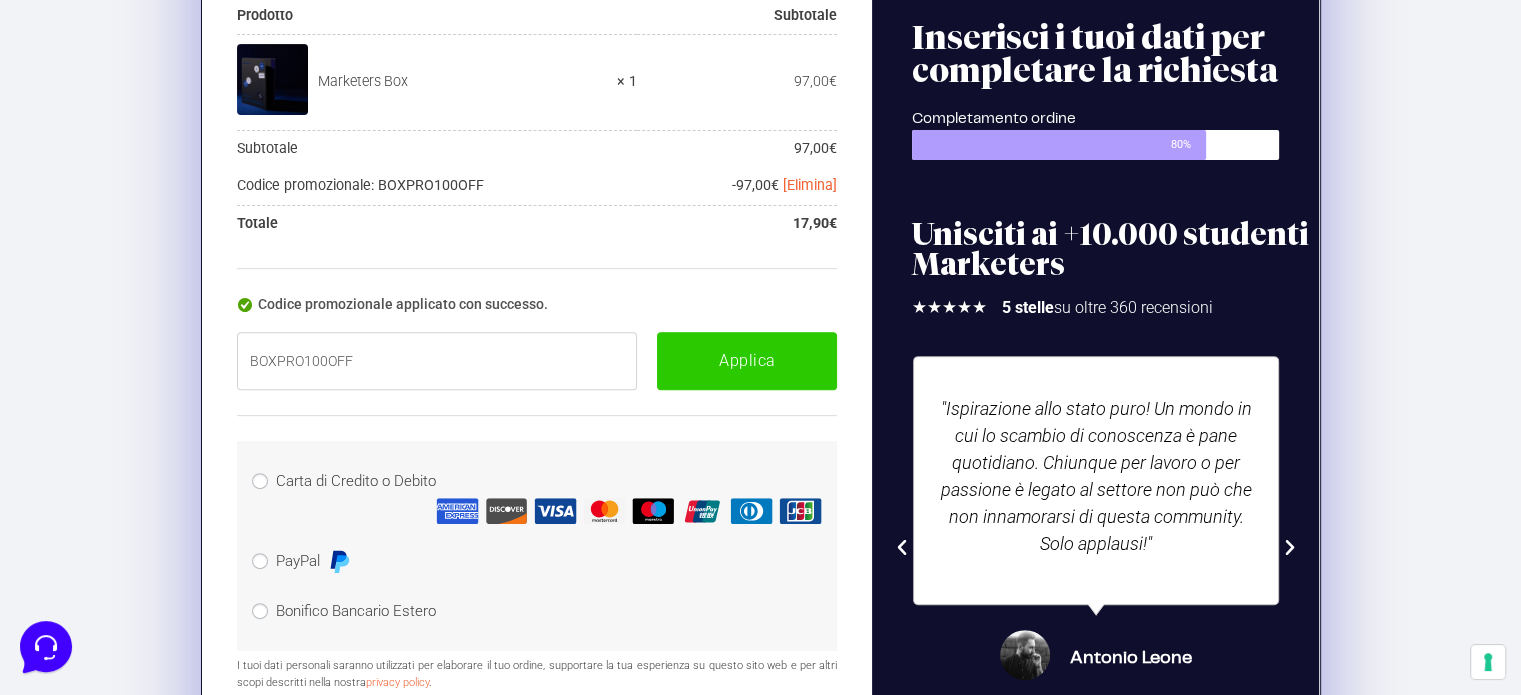 scroll, scrollTop: 637, scrollLeft: 0, axis: vertical 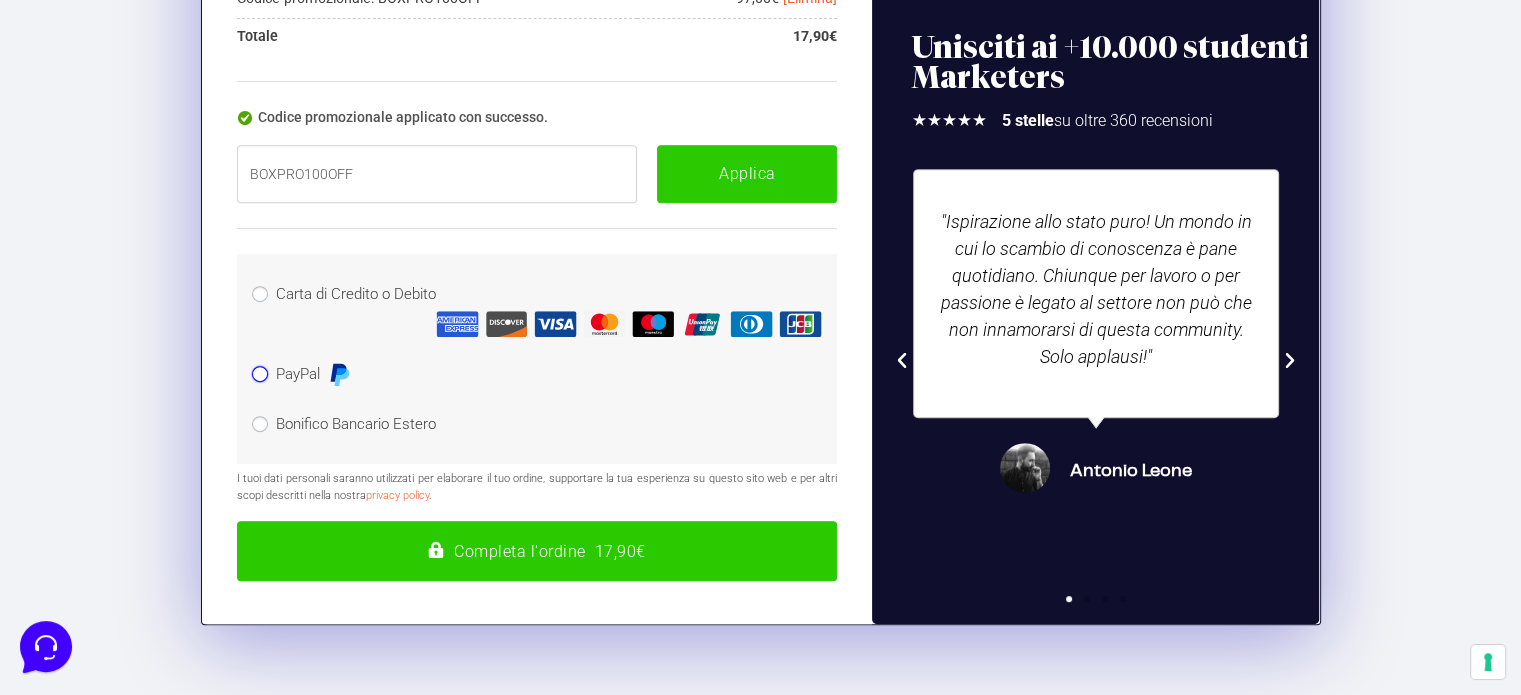 click on "PayPal" at bounding box center (260, 374) 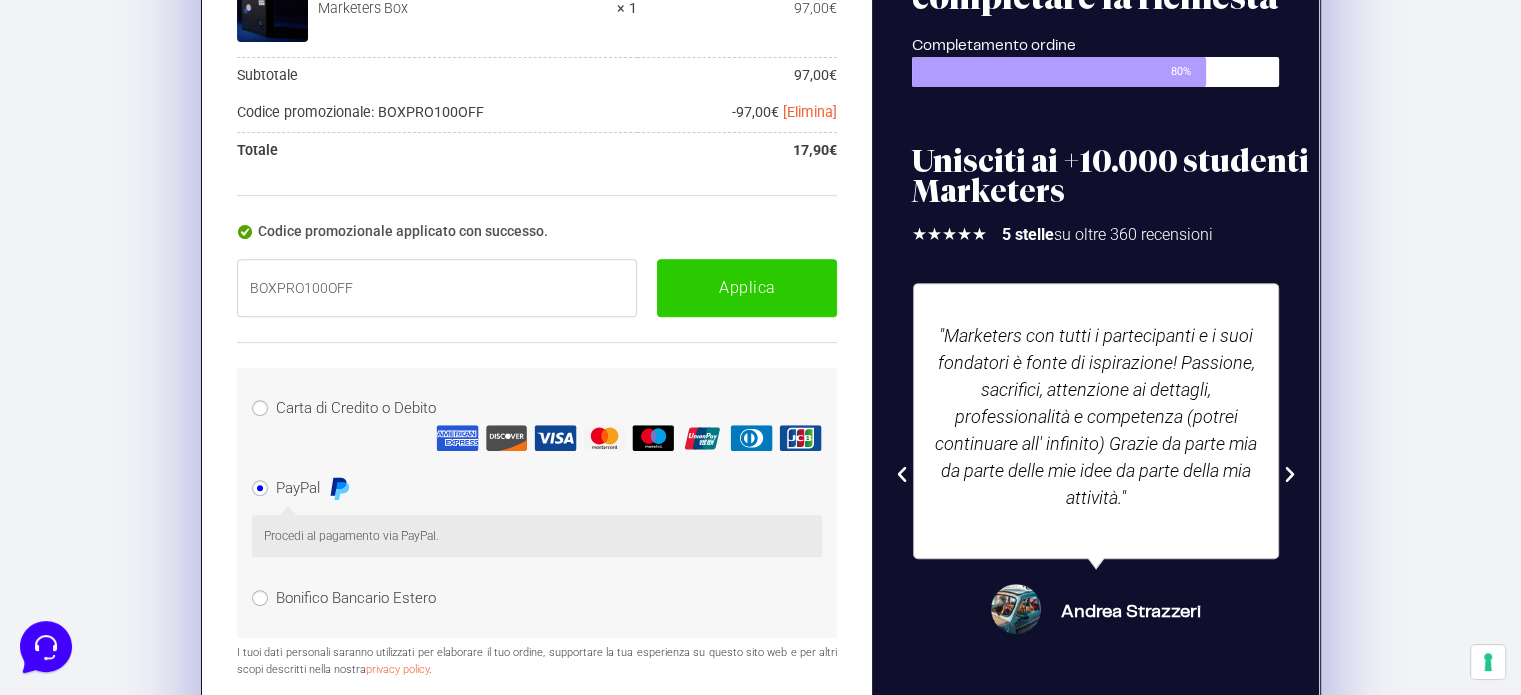 scroll, scrollTop: 637, scrollLeft: 0, axis: vertical 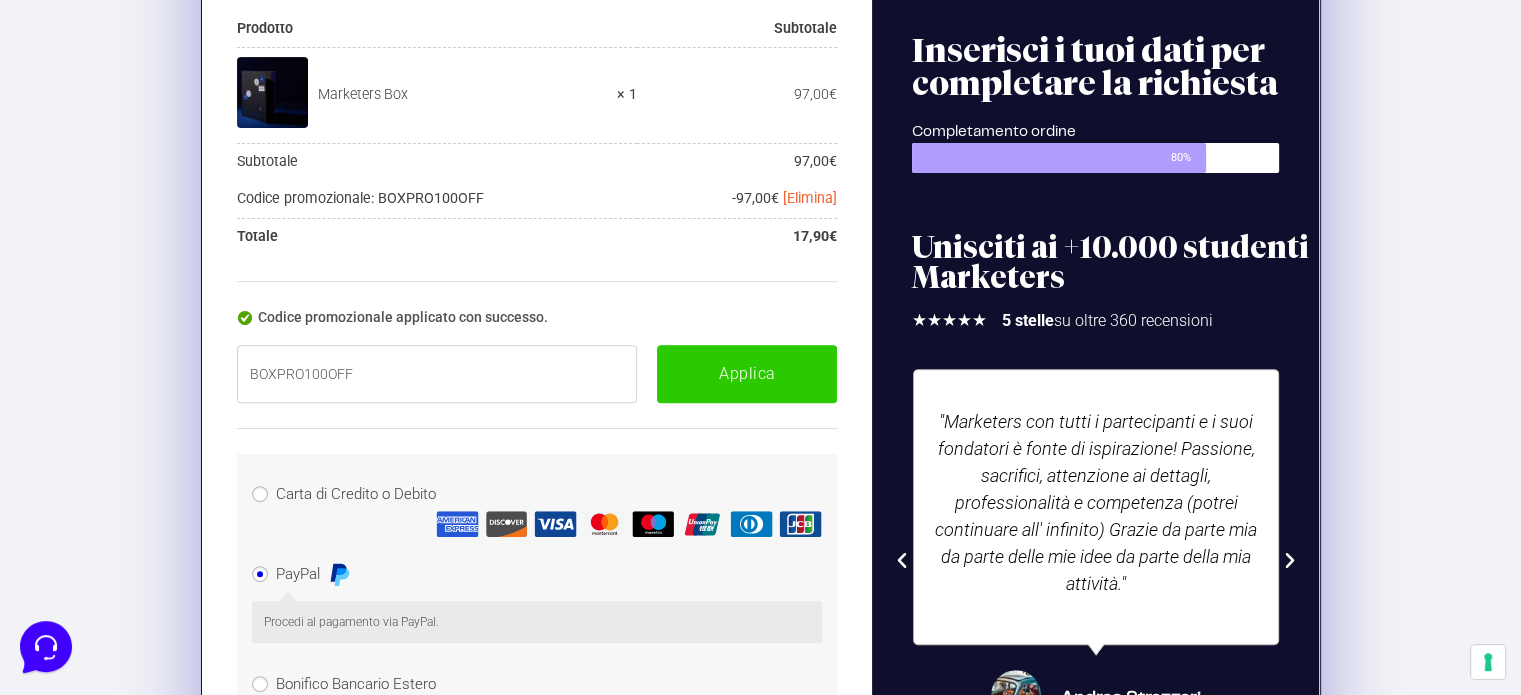 click on "17,90 €" at bounding box center (815, 236) 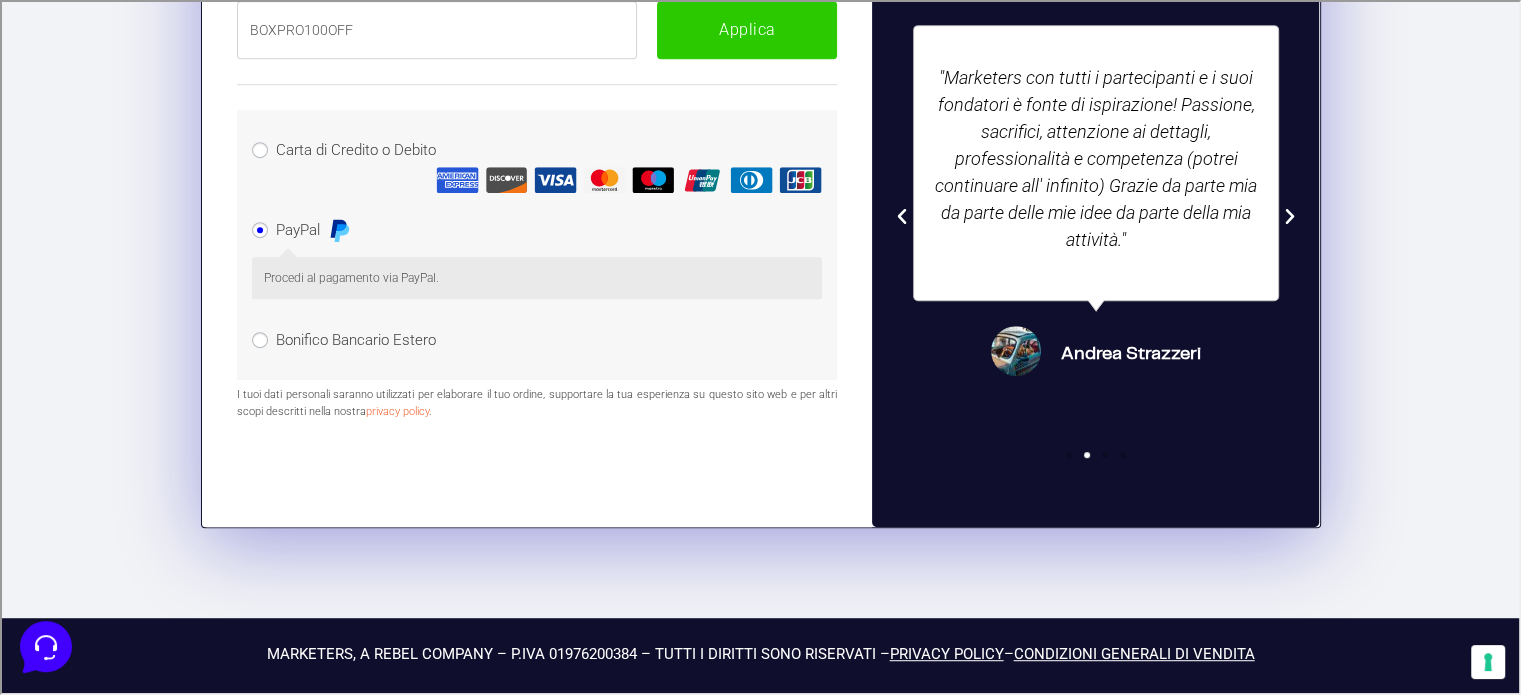 scroll, scrollTop: 836, scrollLeft: 0, axis: vertical 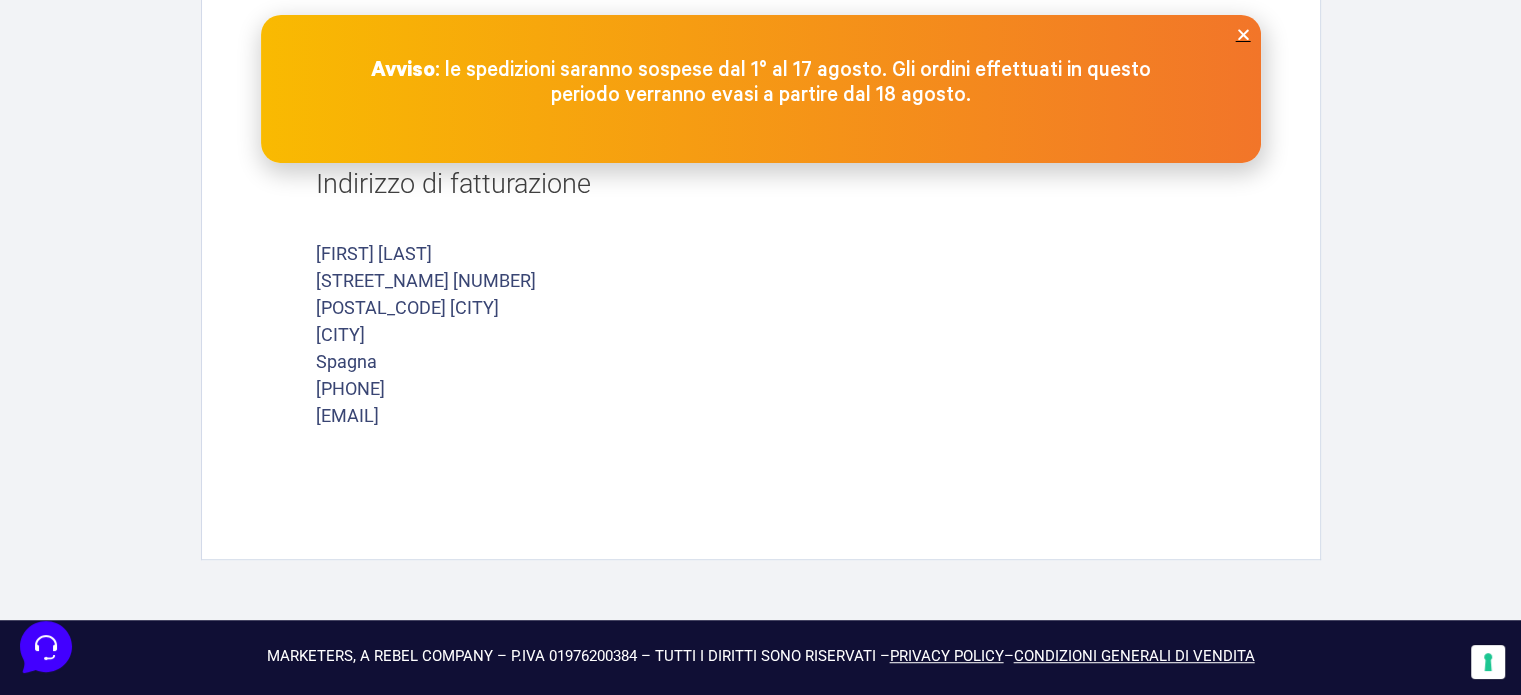 click at bounding box center (1243, 34) 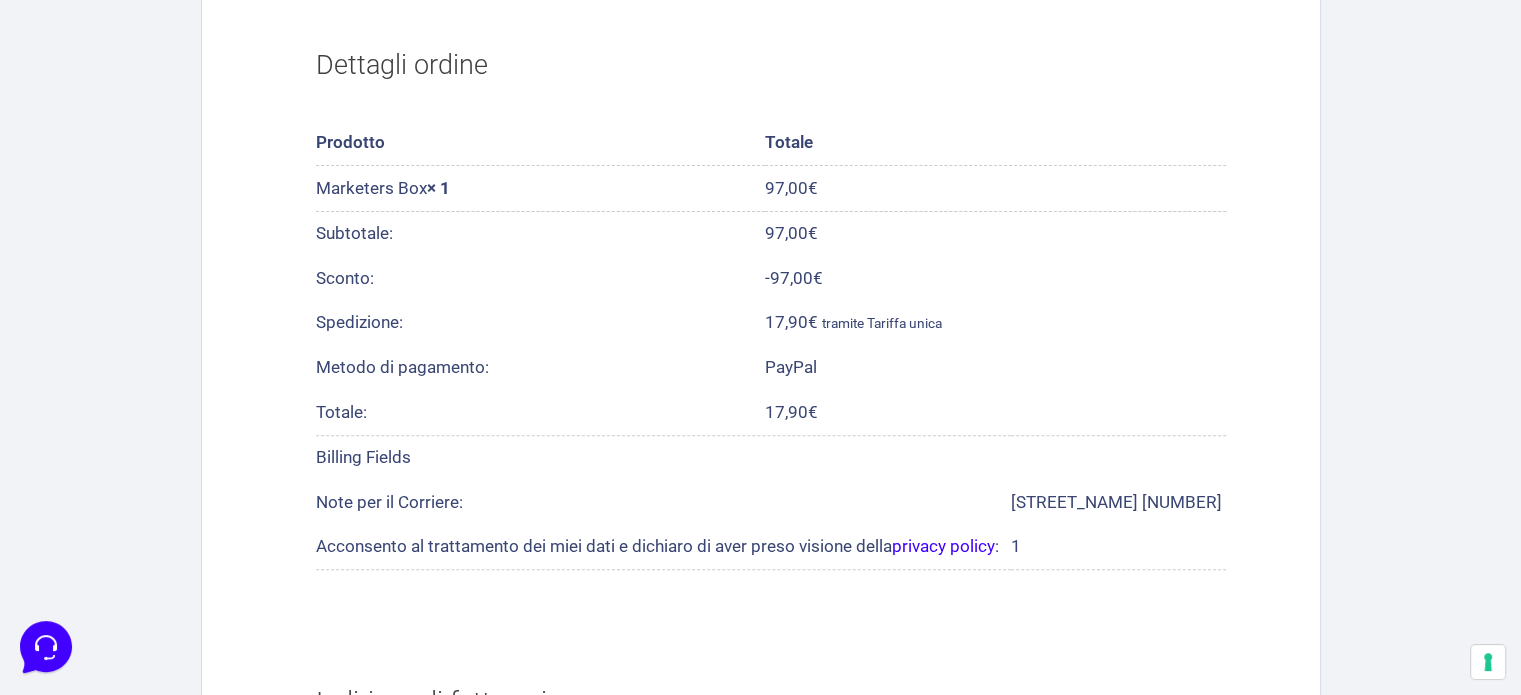 scroll, scrollTop: 700, scrollLeft: 0, axis: vertical 